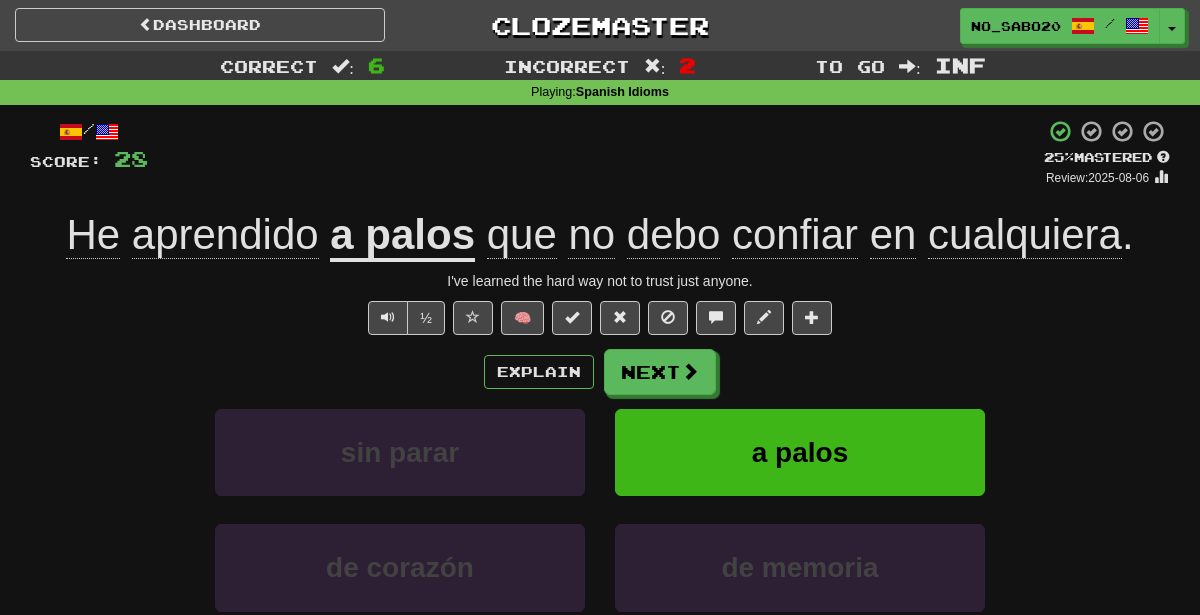 scroll, scrollTop: 1, scrollLeft: 0, axis: vertical 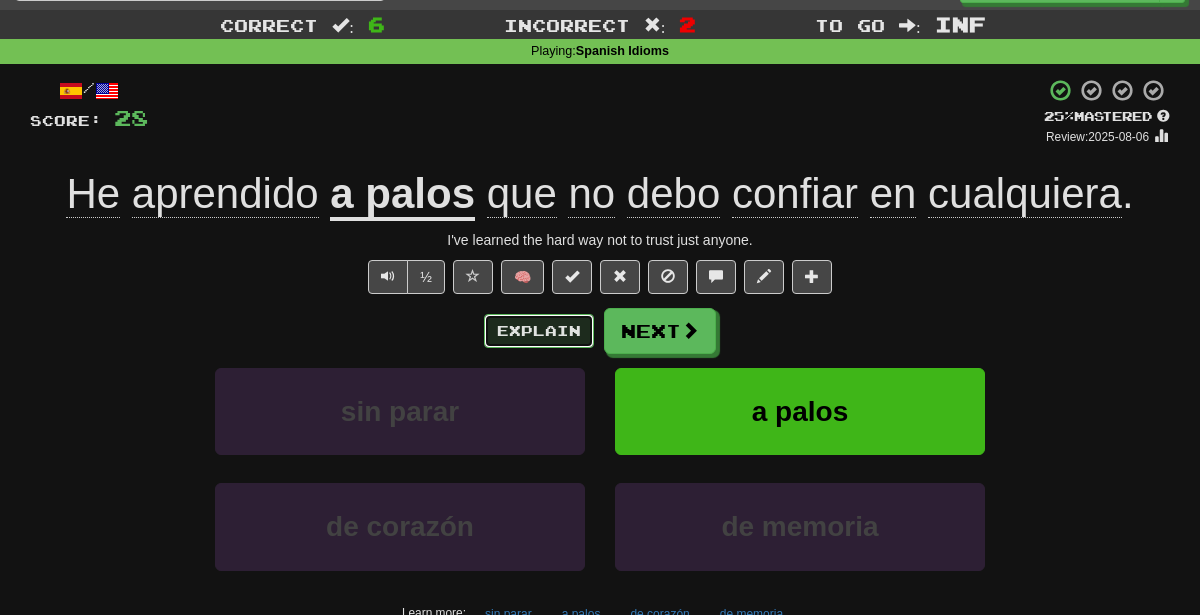 click on "Explain" at bounding box center (539, 331) 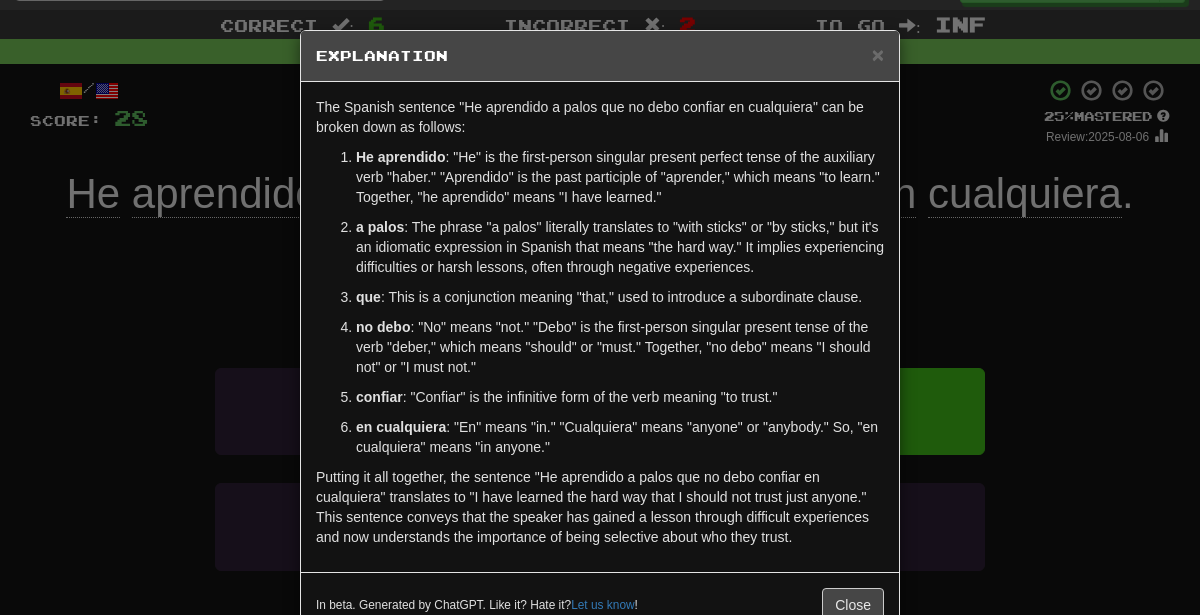 click on "He aprendido : "He" is the first-person singular present perfect tense of the auxiliary verb "haber." "Aprendido" is the past participle of "aprender," which means "to learn." Together, "he aprendido" means "I have learned."" at bounding box center (620, 177) 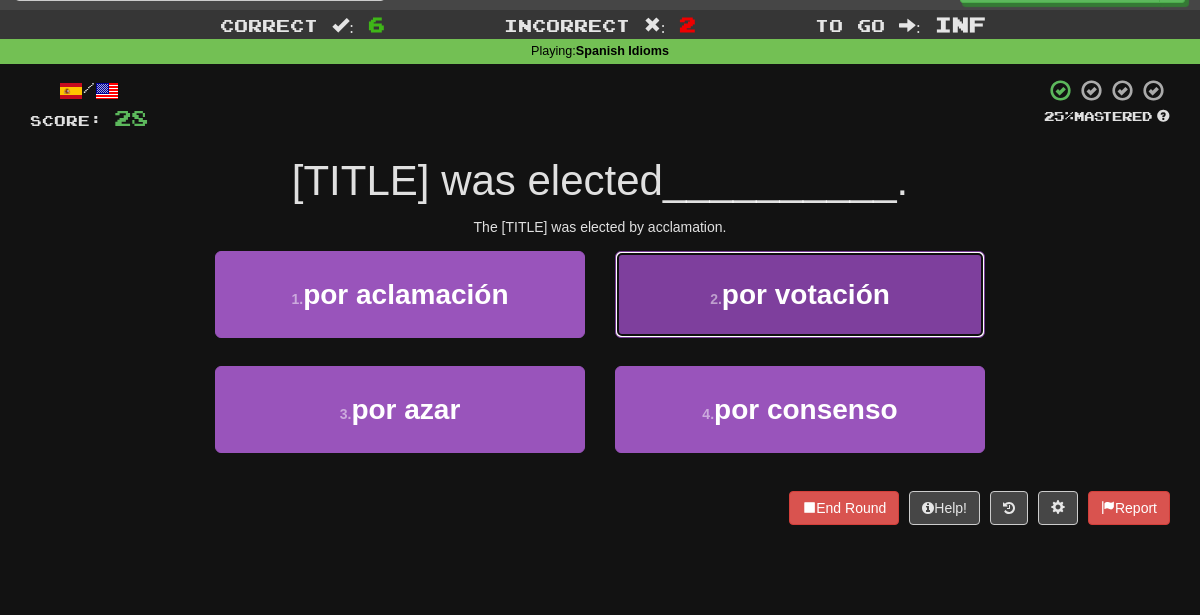 click on "por votación" at bounding box center (806, 294) 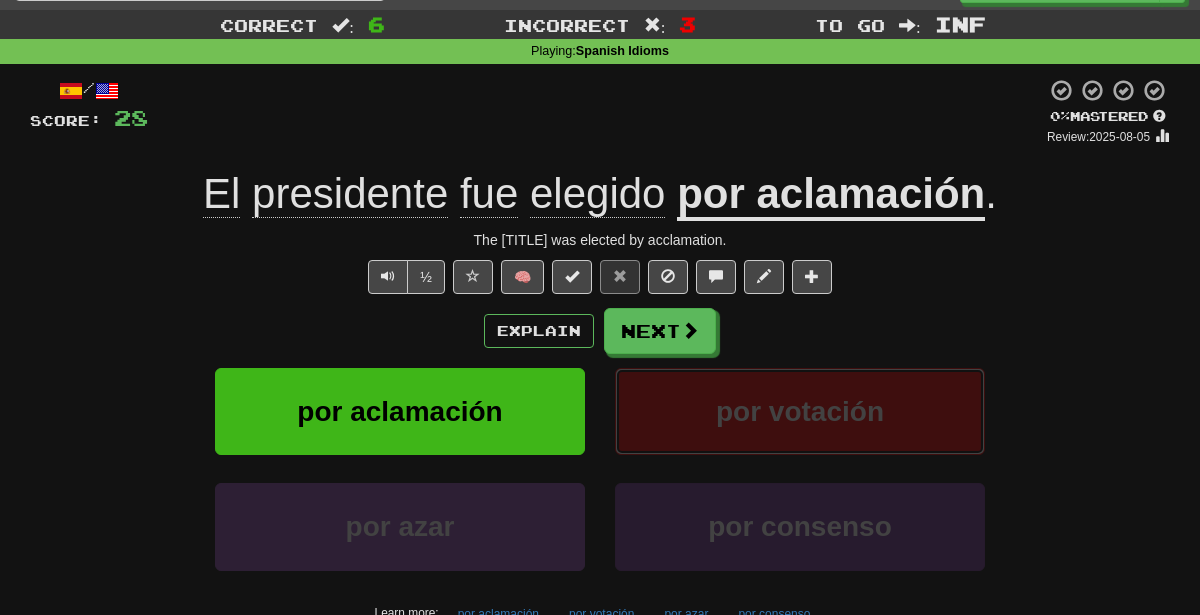 scroll, scrollTop: 117, scrollLeft: 0, axis: vertical 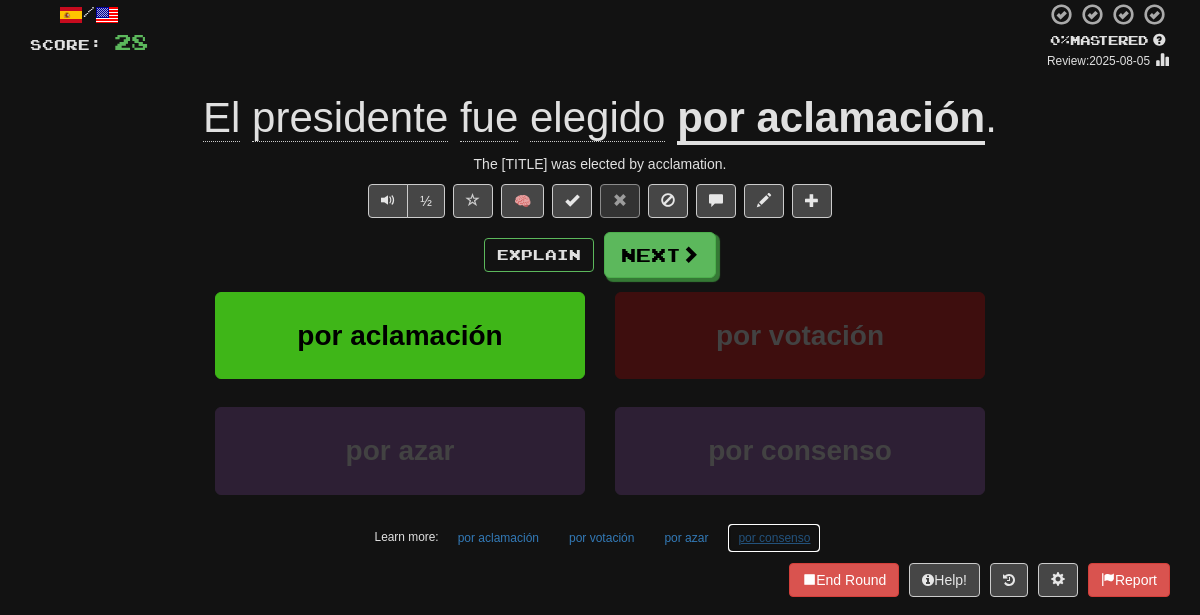 click on "por consenso" at bounding box center (774, 538) 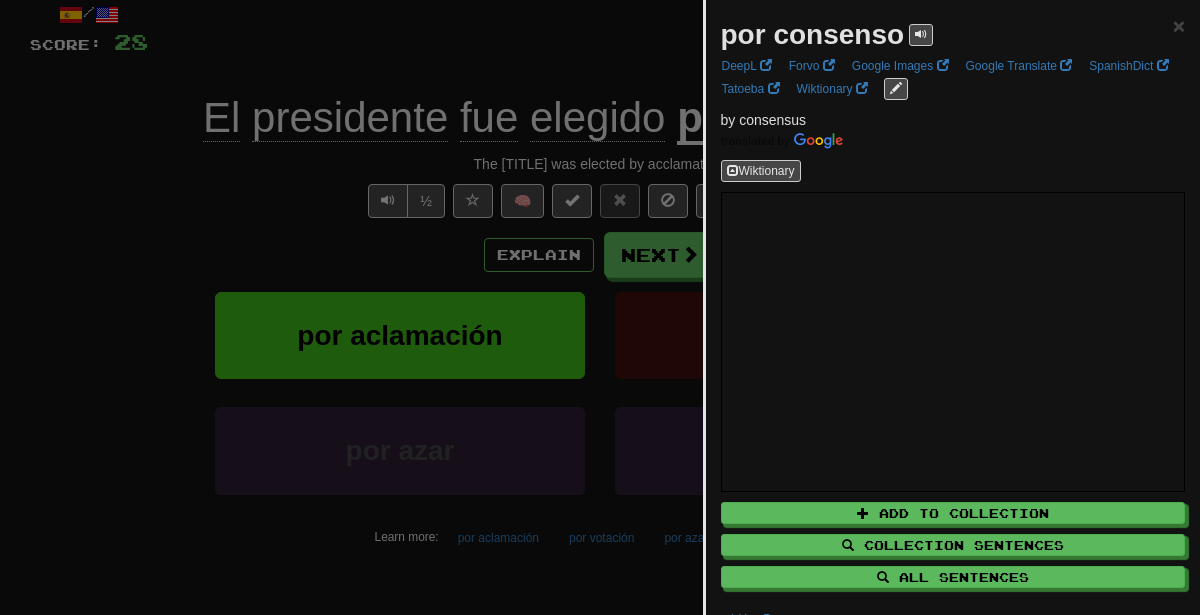 click at bounding box center [600, 307] 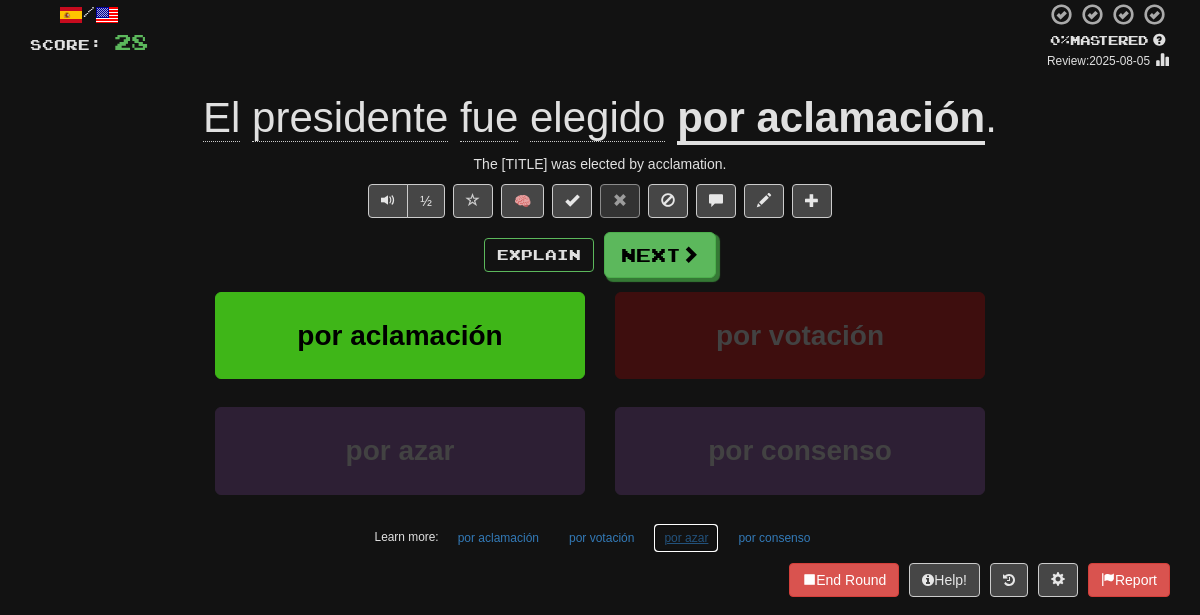 click on "por azar" at bounding box center (686, 538) 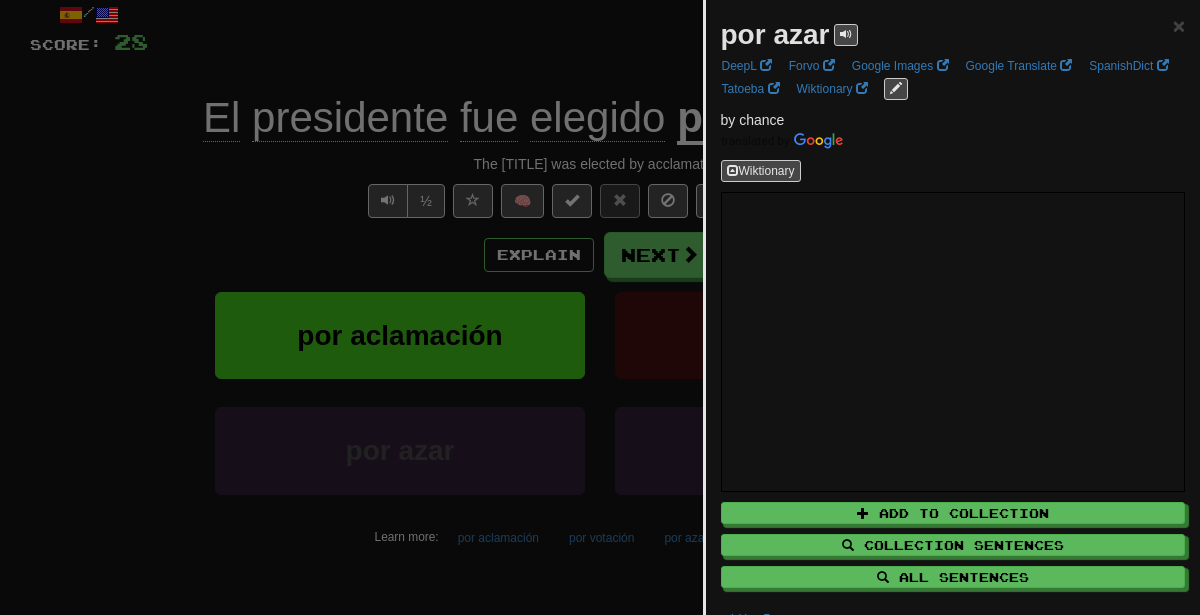 click at bounding box center [600, 307] 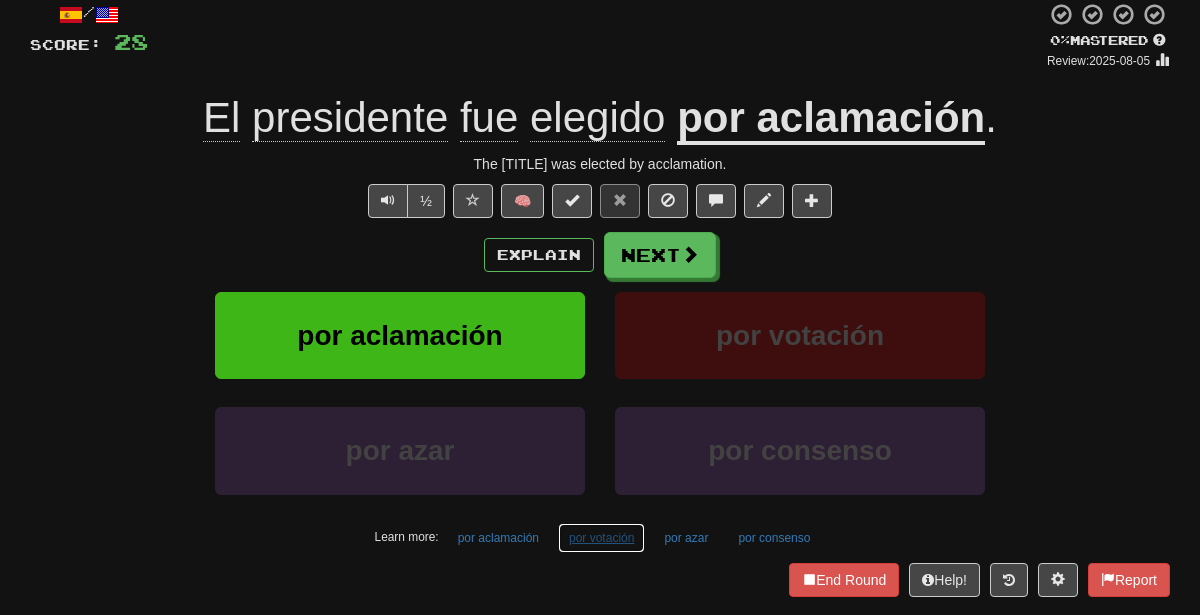 click on "por votación" at bounding box center (601, 538) 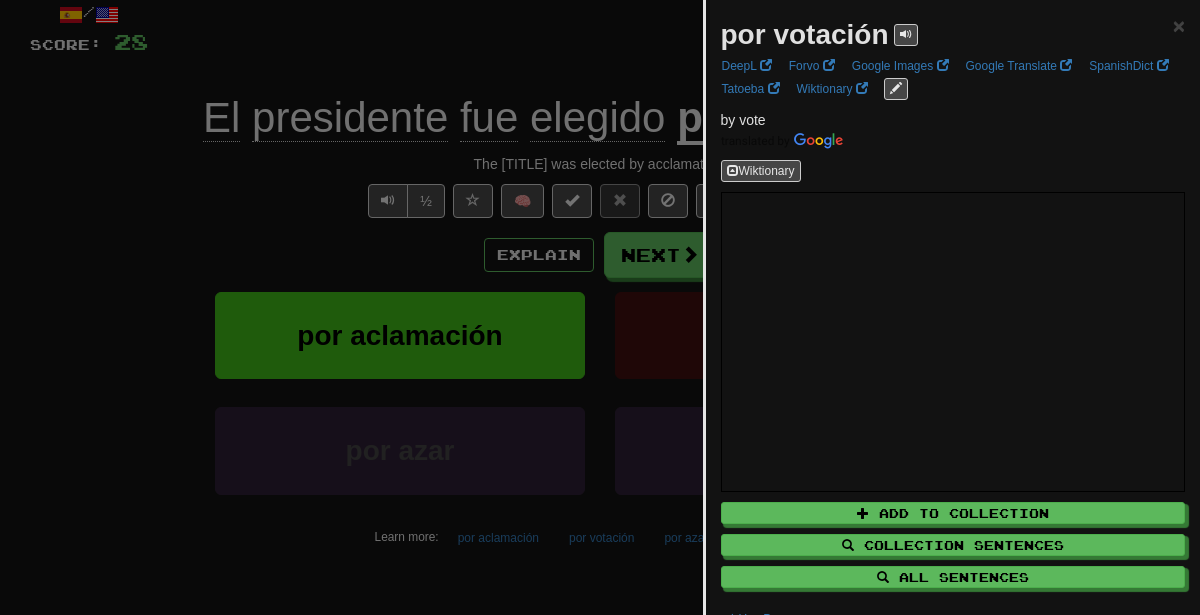 click at bounding box center [600, 307] 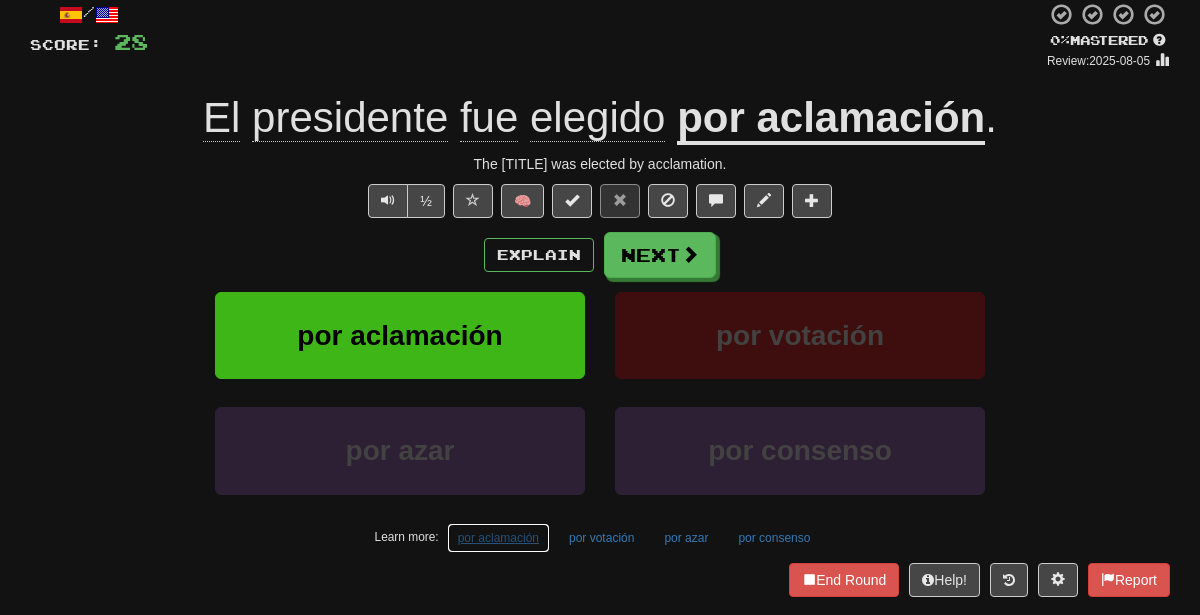 click on "por aclamación" at bounding box center (498, 538) 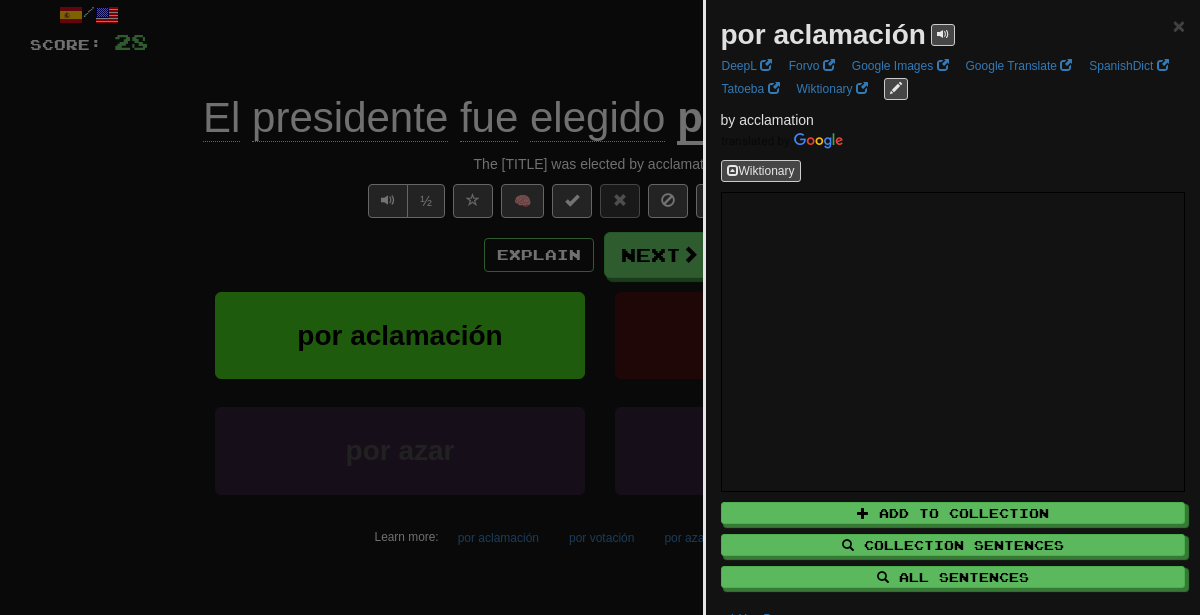 click at bounding box center (600, 307) 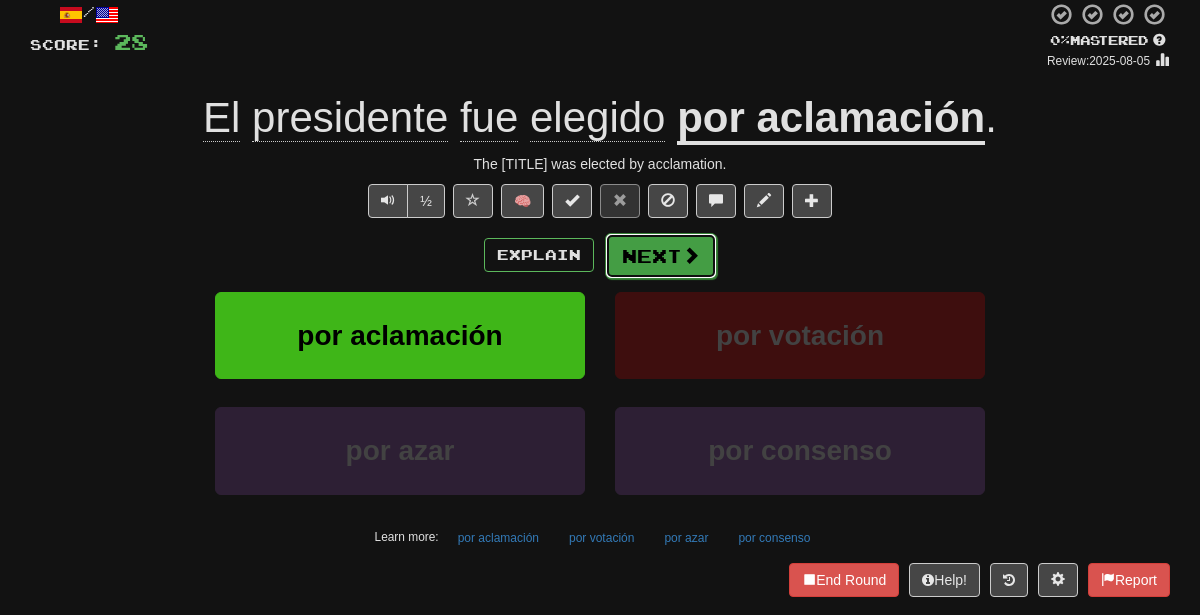 click on "Next" at bounding box center [661, 256] 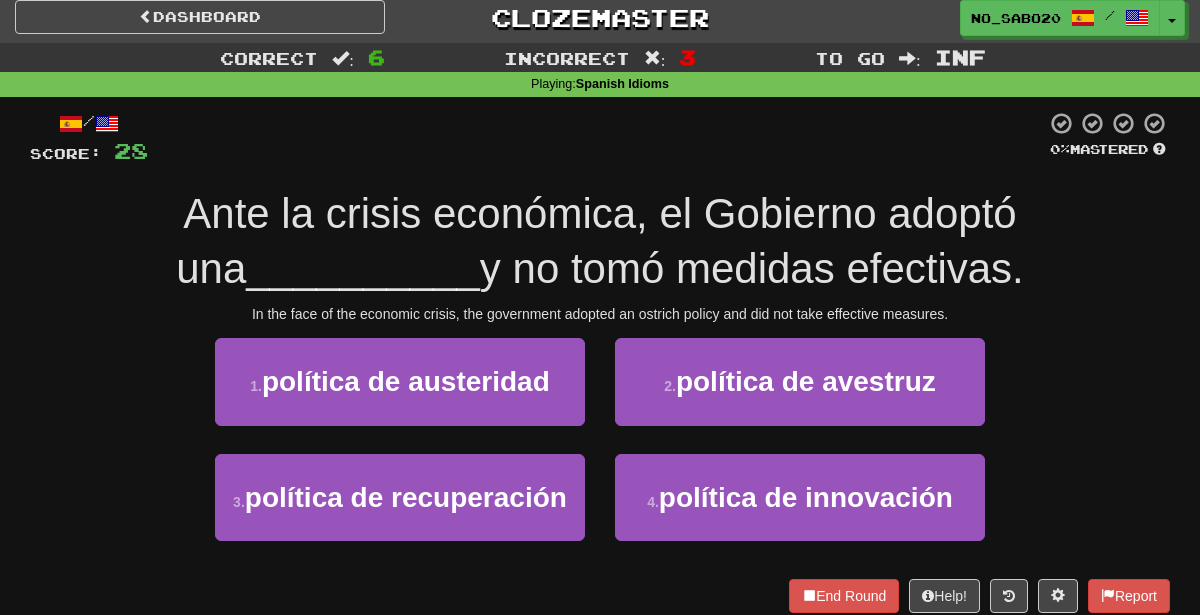 scroll, scrollTop: 6, scrollLeft: 0, axis: vertical 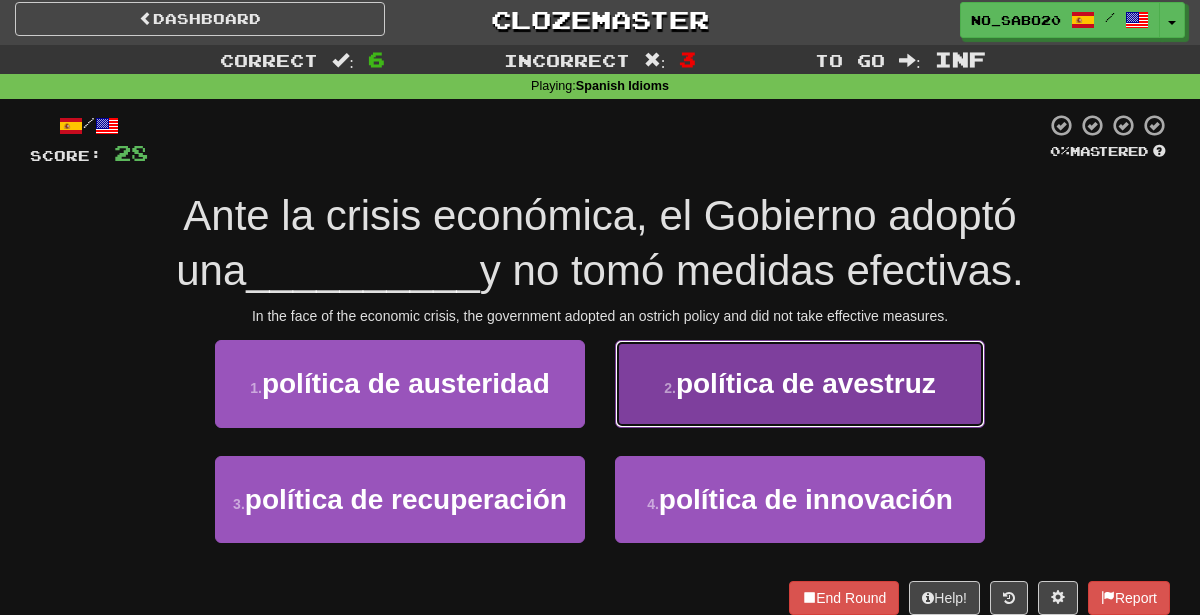 click on "política de avestruz" at bounding box center (806, 383) 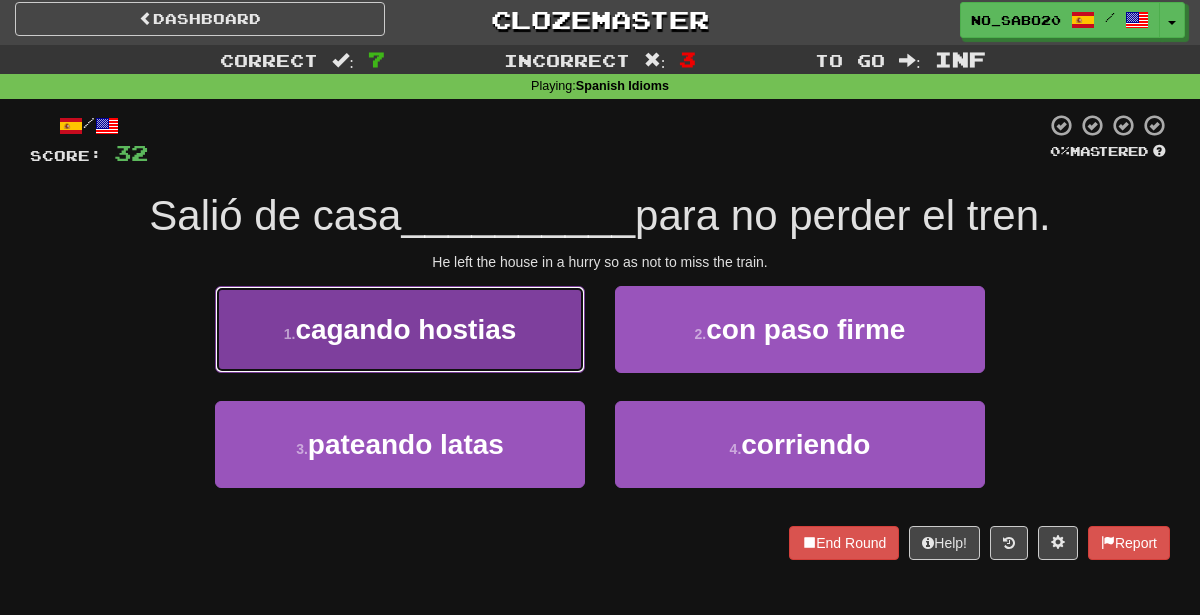 click on "1 .  cagando hostias" at bounding box center (400, 329) 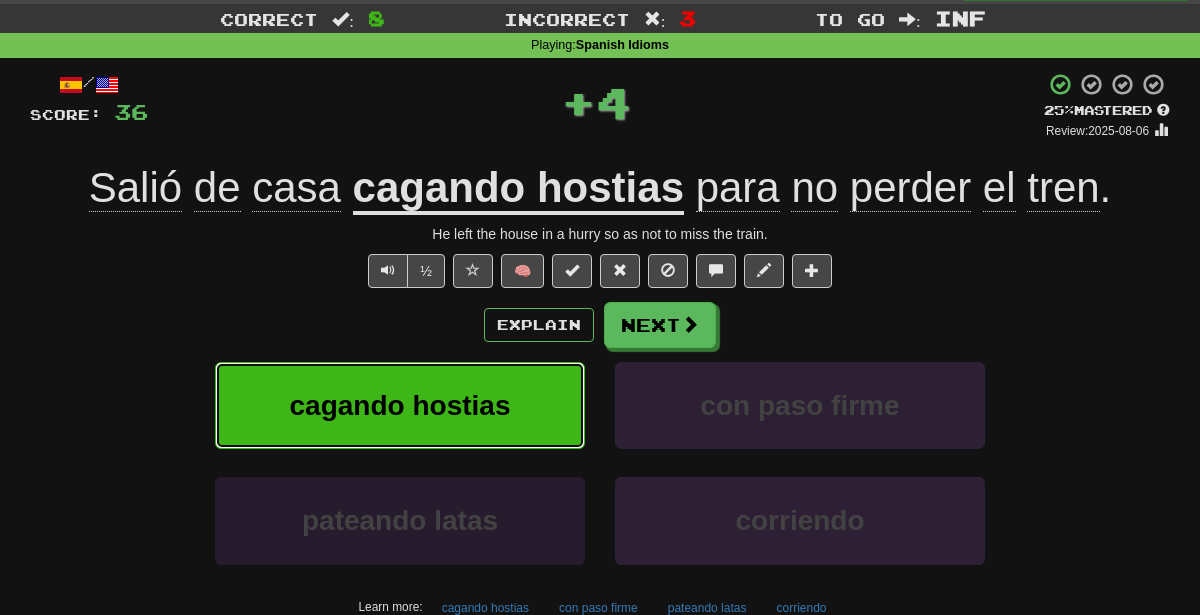 scroll, scrollTop: 80, scrollLeft: 0, axis: vertical 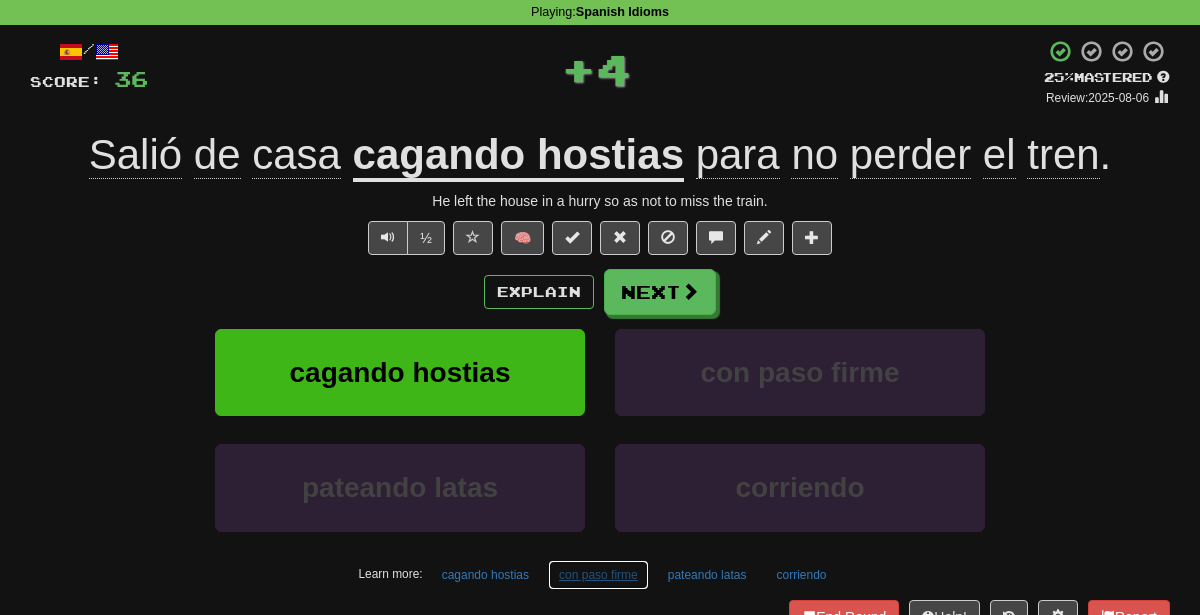 click on "con paso firme" at bounding box center (598, 575) 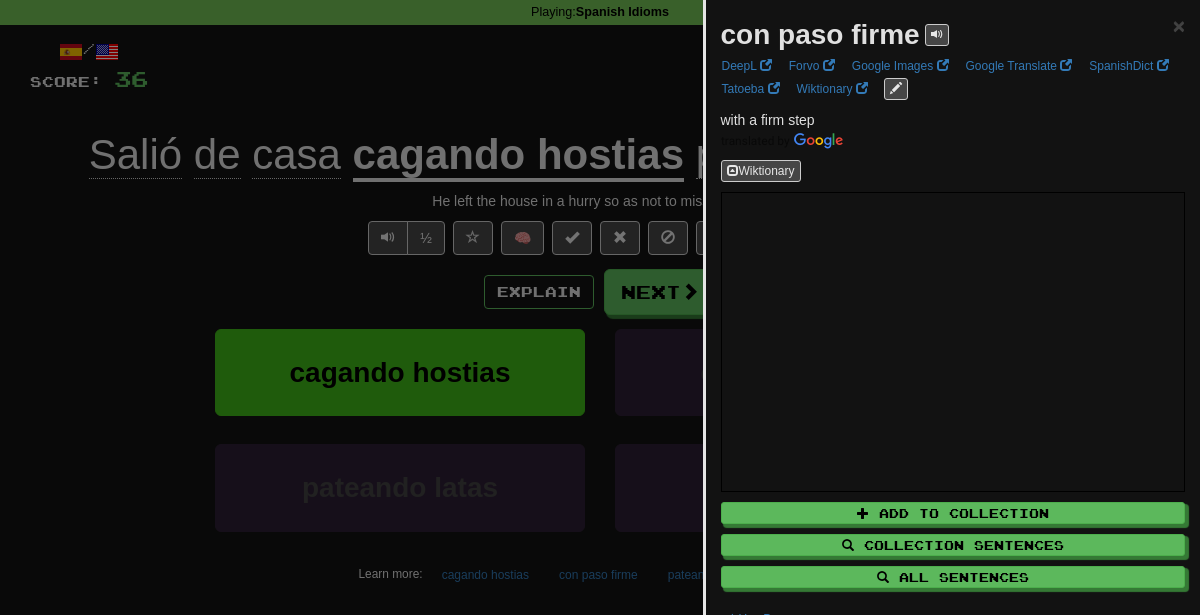 click at bounding box center [600, 307] 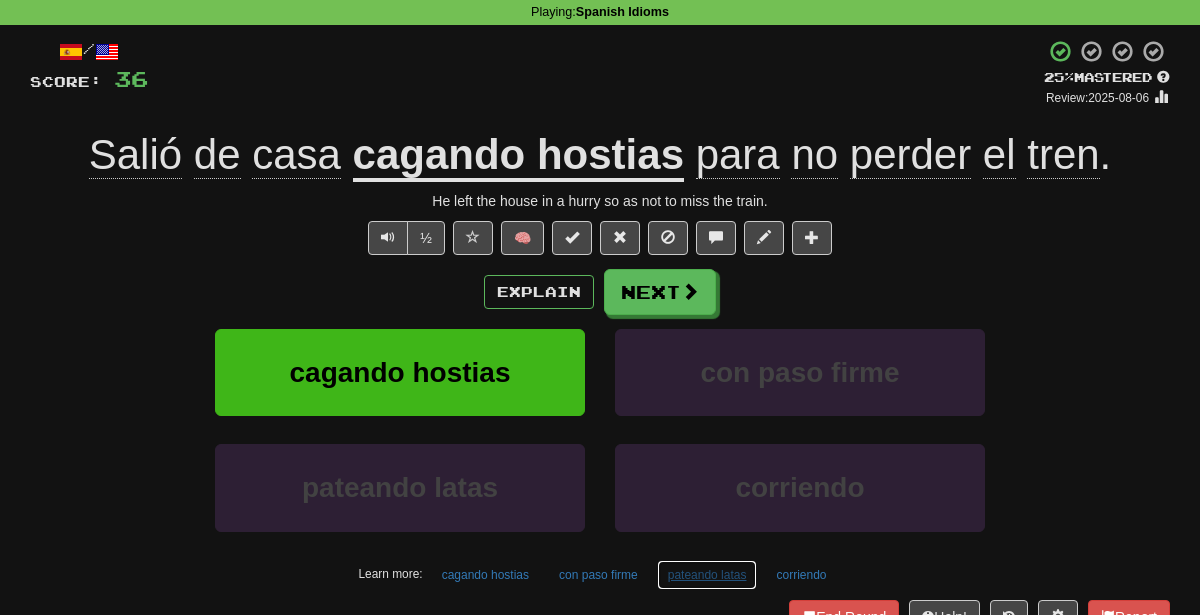 click on "pateando latas" at bounding box center (707, 575) 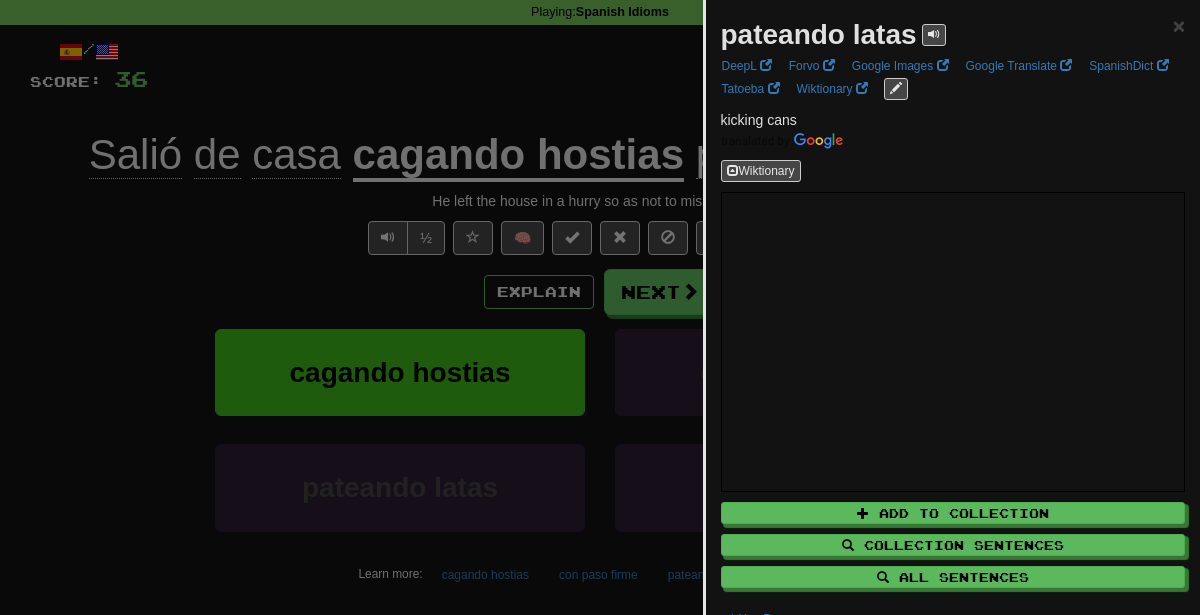 click at bounding box center (600, 307) 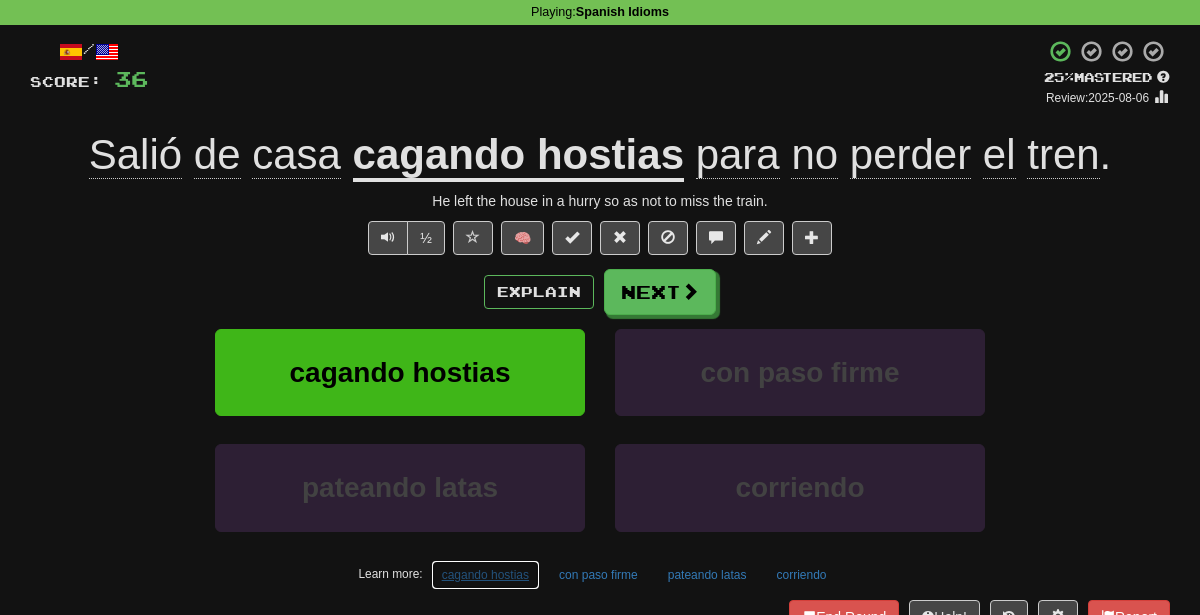 click on "cagando hostias" at bounding box center (485, 575) 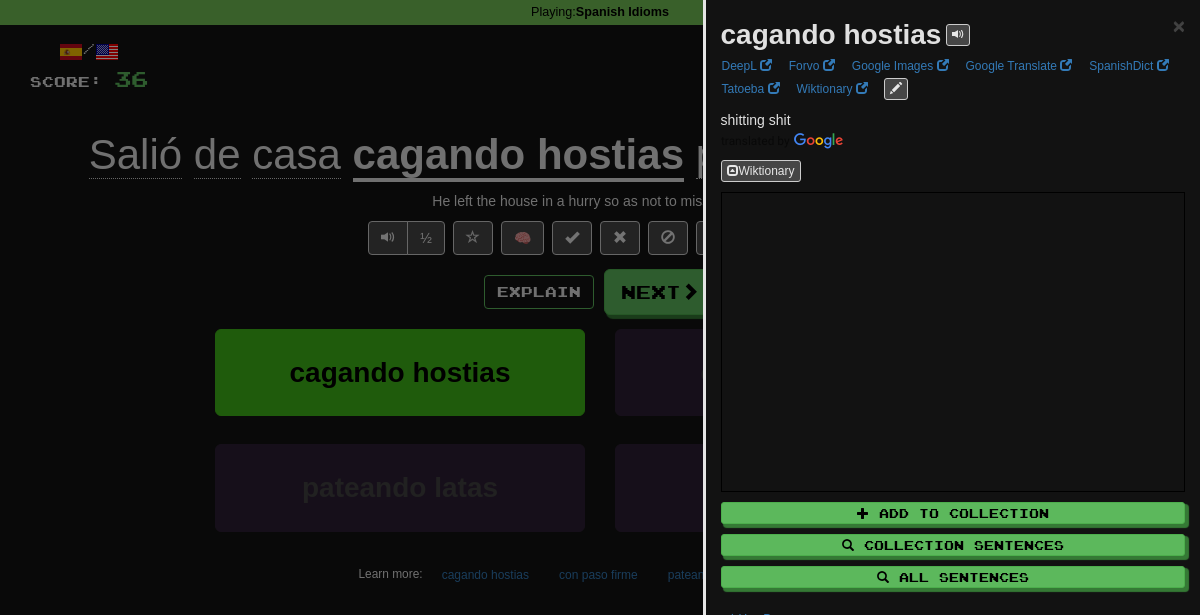 click at bounding box center [600, 307] 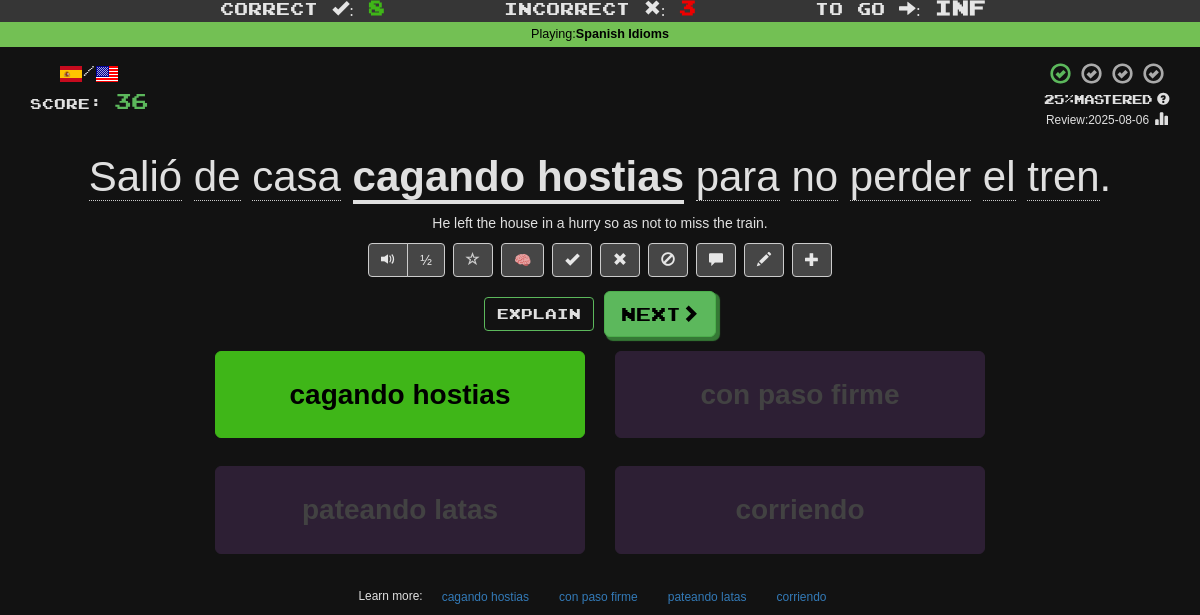 scroll, scrollTop: 59, scrollLeft: 0, axis: vertical 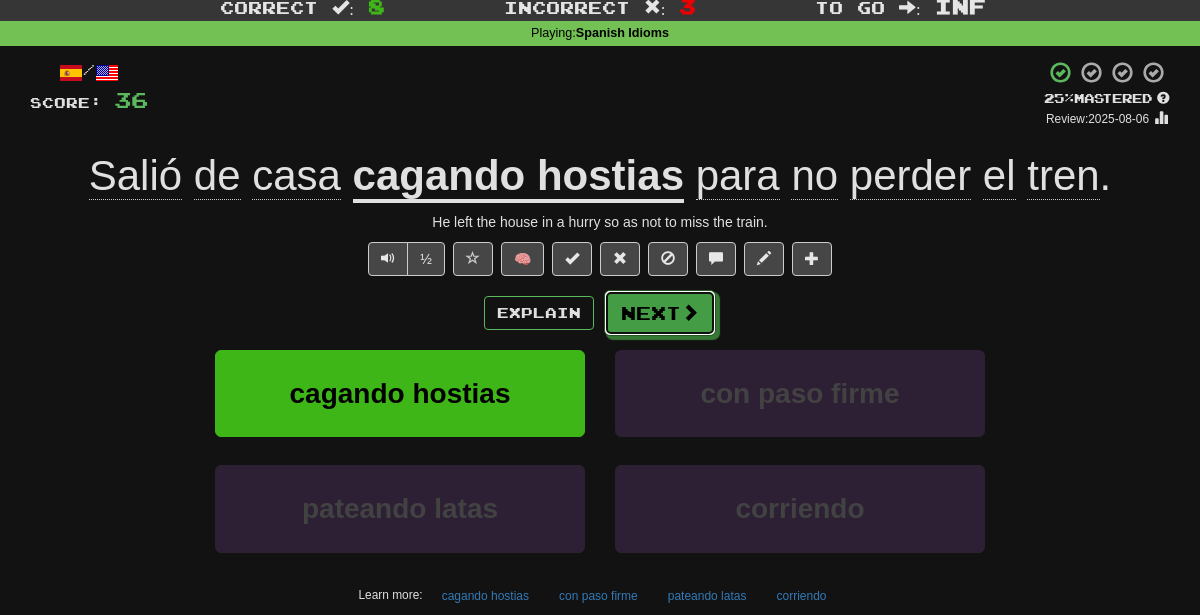 drag, startPoint x: 680, startPoint y: 314, endPoint x: 560, endPoint y: 330, distance: 121.061966 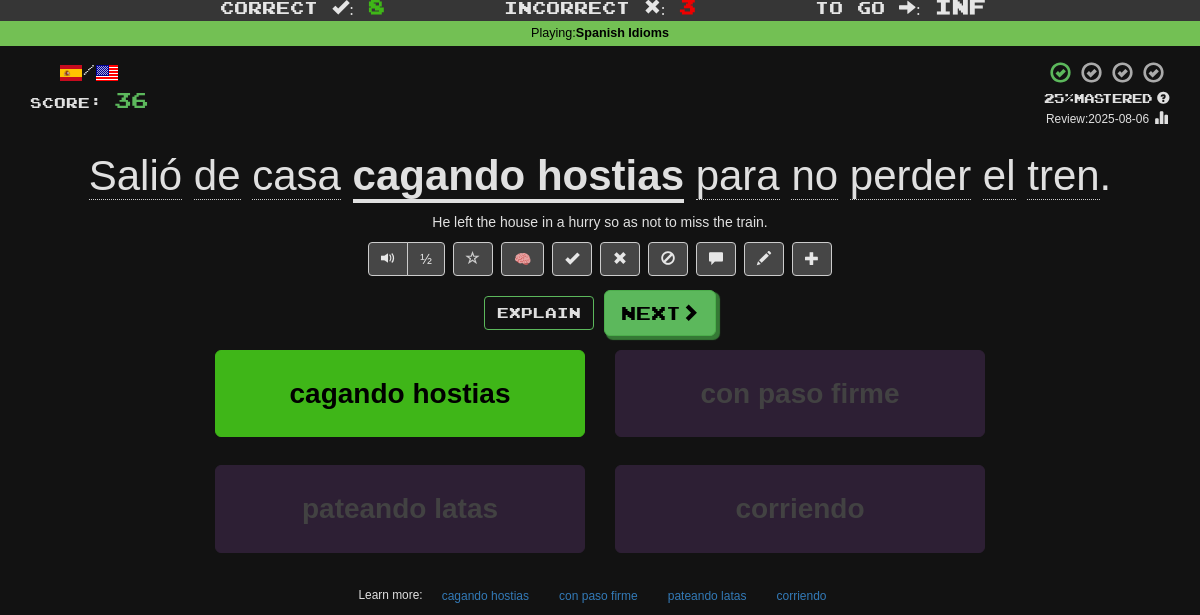 click on "Explain Next" at bounding box center [600, 313] 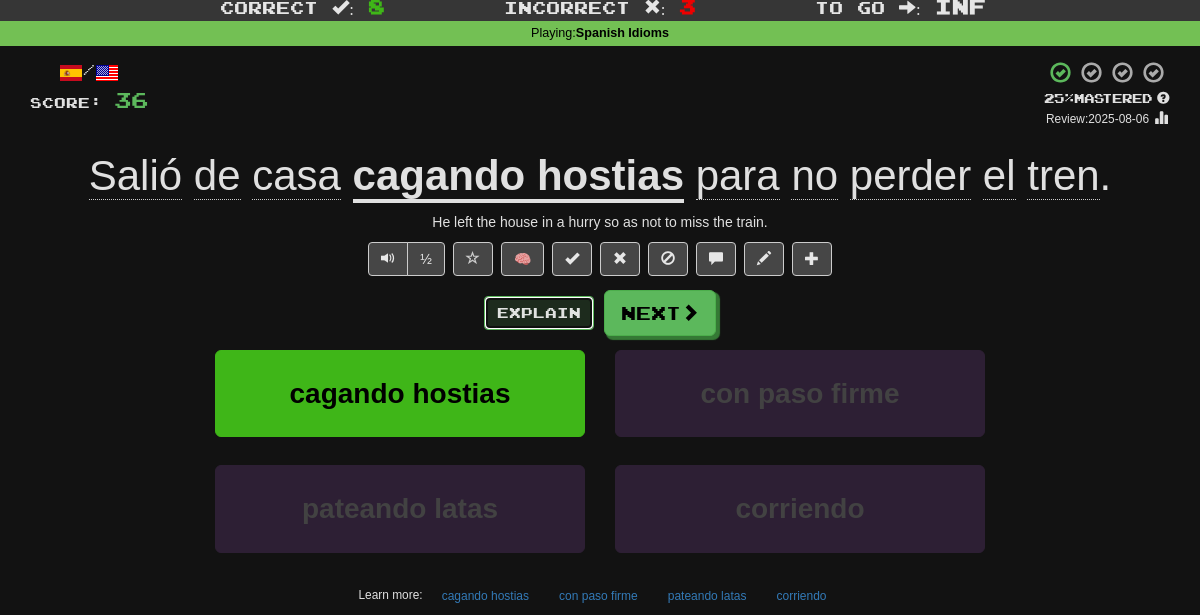 click on "Explain" at bounding box center (539, 313) 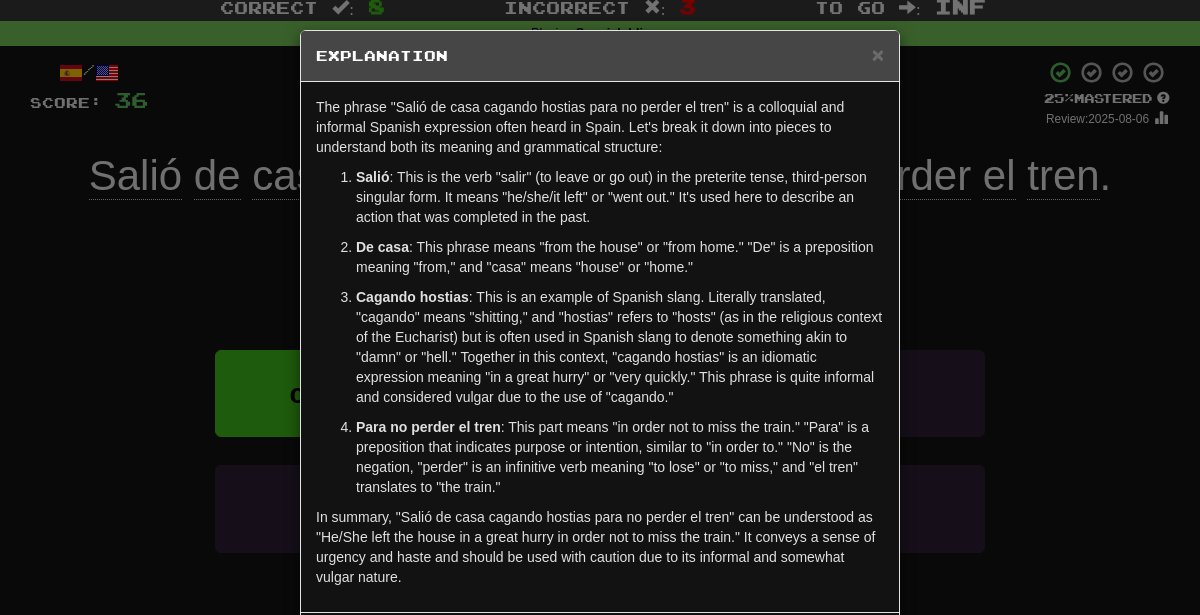 click on "× Explanation The phrase "Salió de casa cagando hostias para no perder el tren" is a colloquial and informal Spanish expression often heard in Spain. Let's break it down into pieces to understand both its meaning and grammatical structure:
Salió : This is the verb "salir" (to leave or go out) in the preterite tense, third-person singular form. It means "he/she/it left" or "went out." It's used here to describe an action that was completed in the past.
De casa : This phrase means "from the house" or "from home." "De" is a preposition meaning "from," and "casa" means "house" or "home."
Cagando hostias
Para no perder el tren : This part means "in order not to miss the train." "Para" is a preposition that indicates purpose or intention, similar to "in order to." "No" is the negation, "perder" is an infinitive verb meaning "to lose" or "to miss," and "el tren" translates to "the train."
In beta. Generated by ChatGPT. Like it? Hate it?  Let us know ! Close" at bounding box center [600, 307] 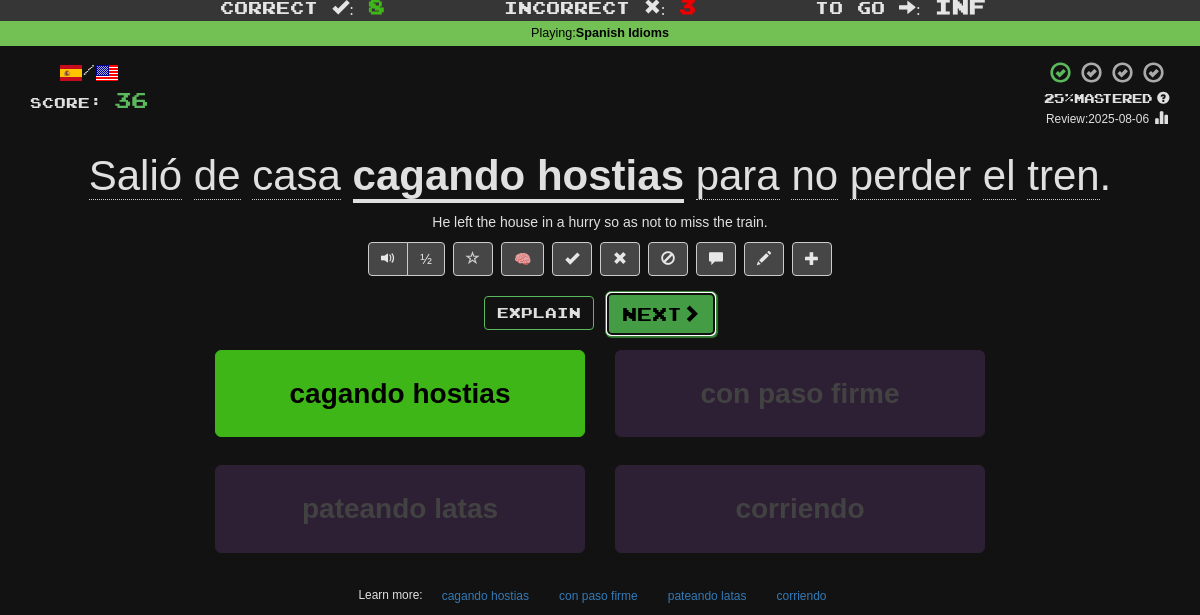 click on "Next" at bounding box center (661, 314) 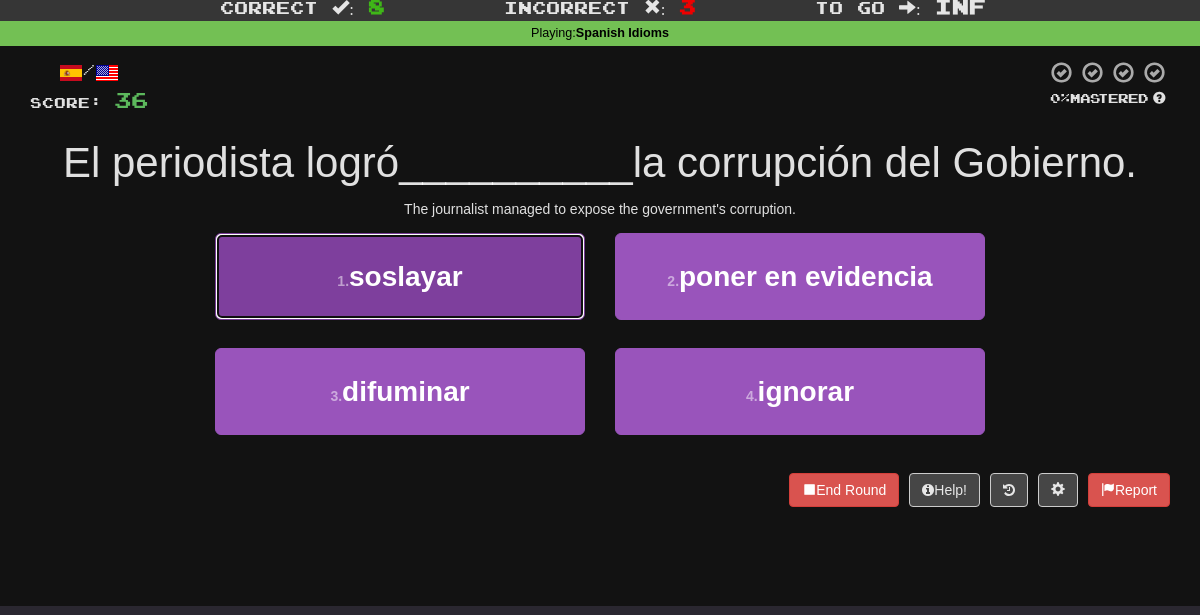 click on "1 .  soslayar" at bounding box center [400, 276] 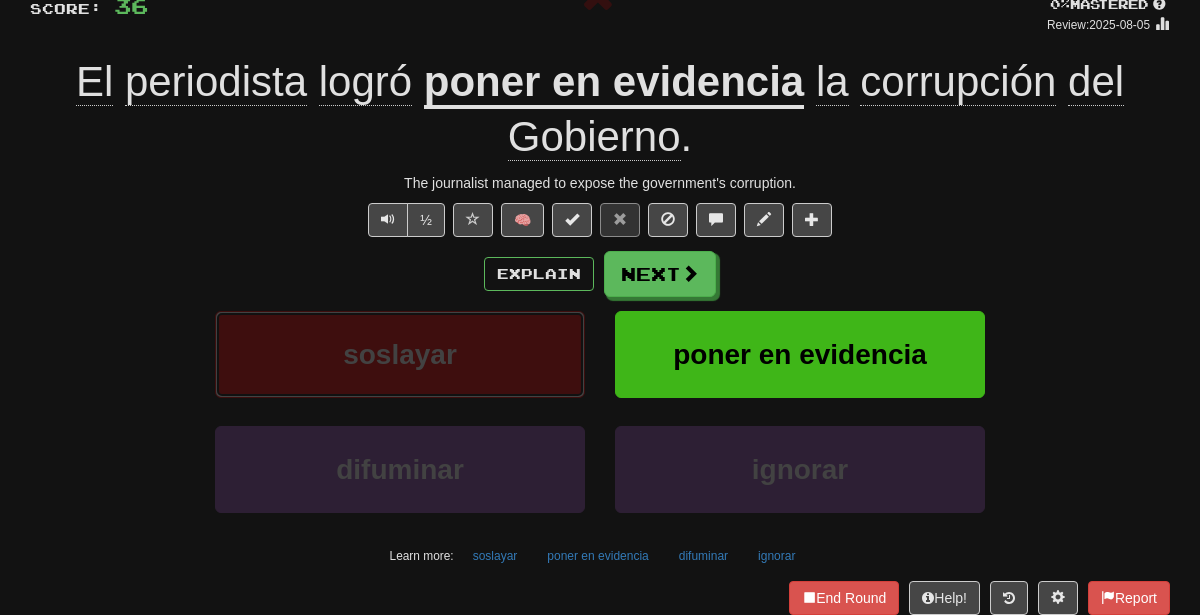 scroll, scrollTop: 156, scrollLeft: 0, axis: vertical 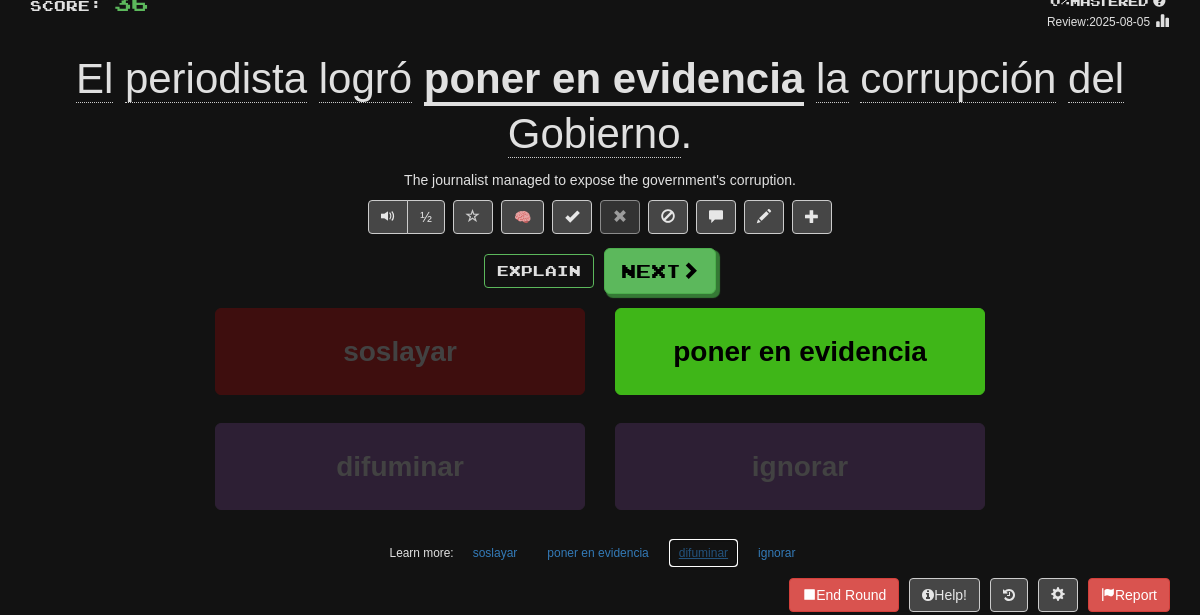 click on "difuminar" at bounding box center (703, 553) 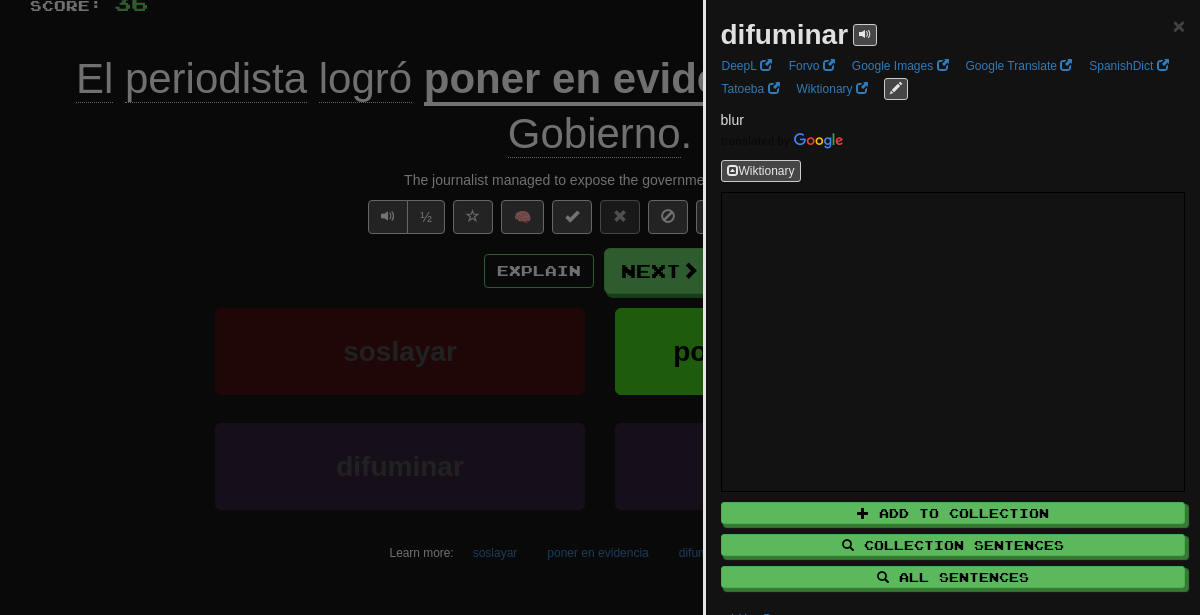 click at bounding box center [600, 307] 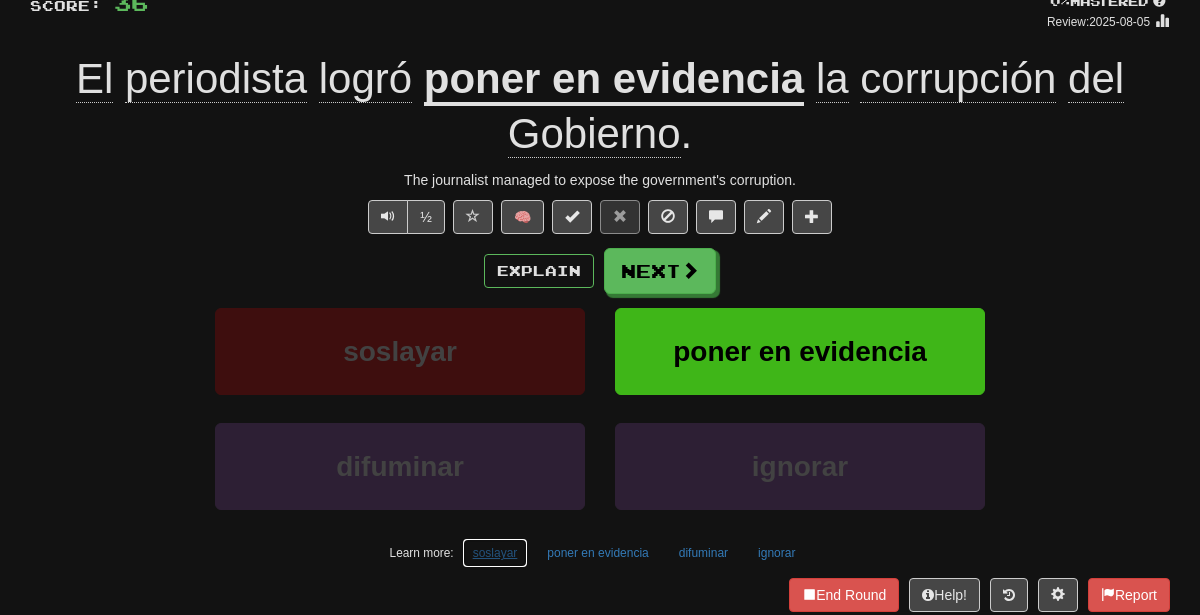click on "soslayar" at bounding box center (495, 553) 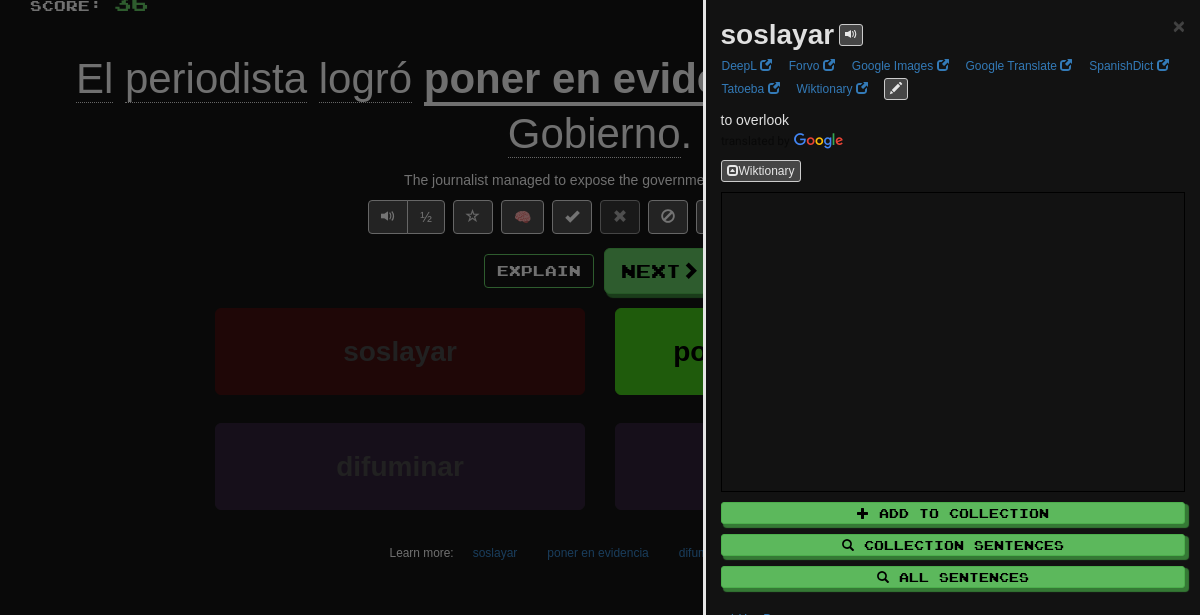 click at bounding box center (600, 307) 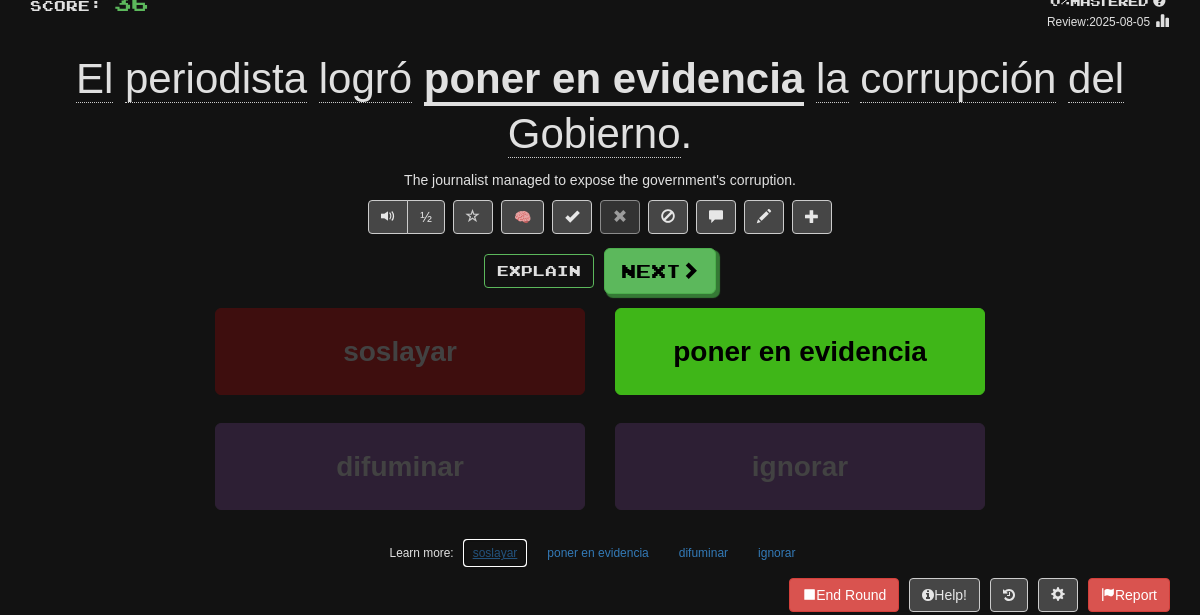click on "soslayar" at bounding box center (495, 553) 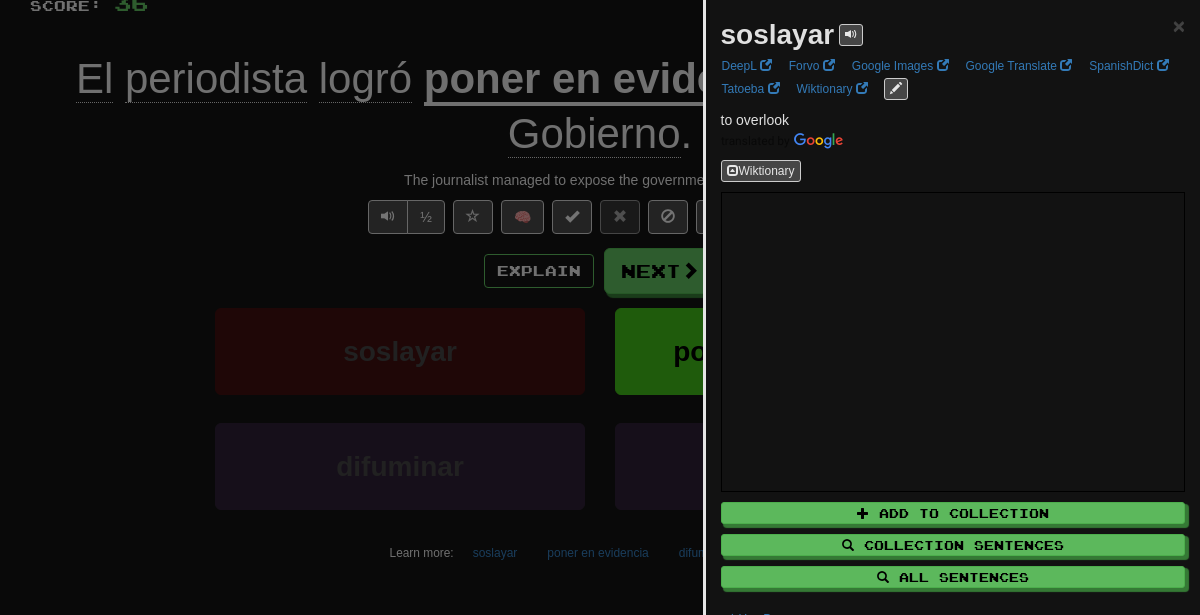 click at bounding box center (600, 307) 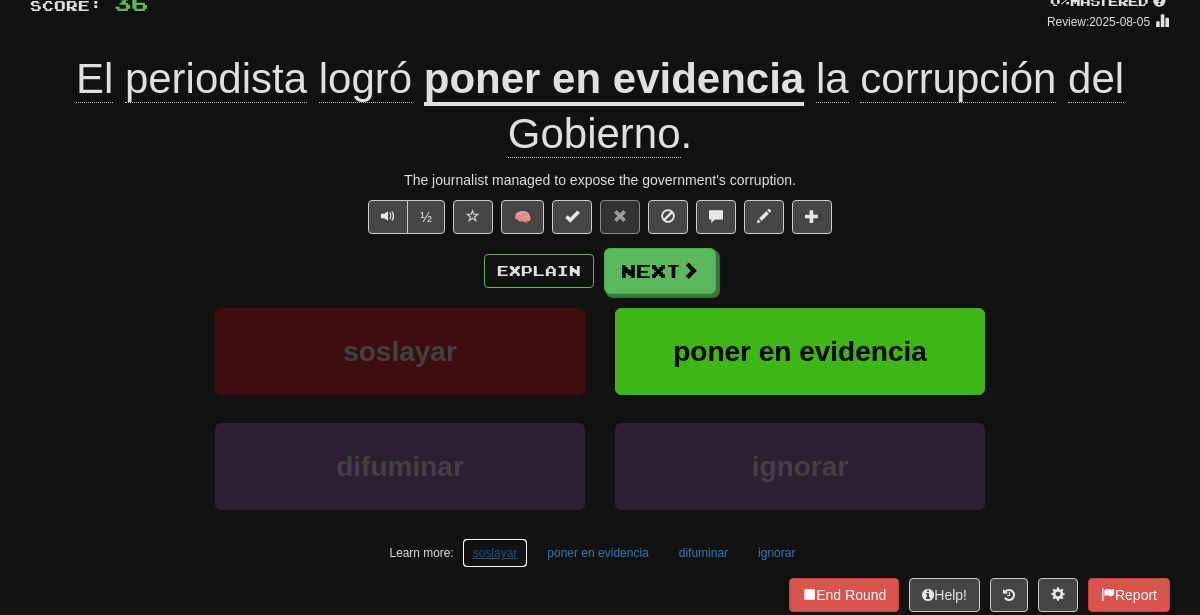 click on "soslayar" at bounding box center [495, 553] 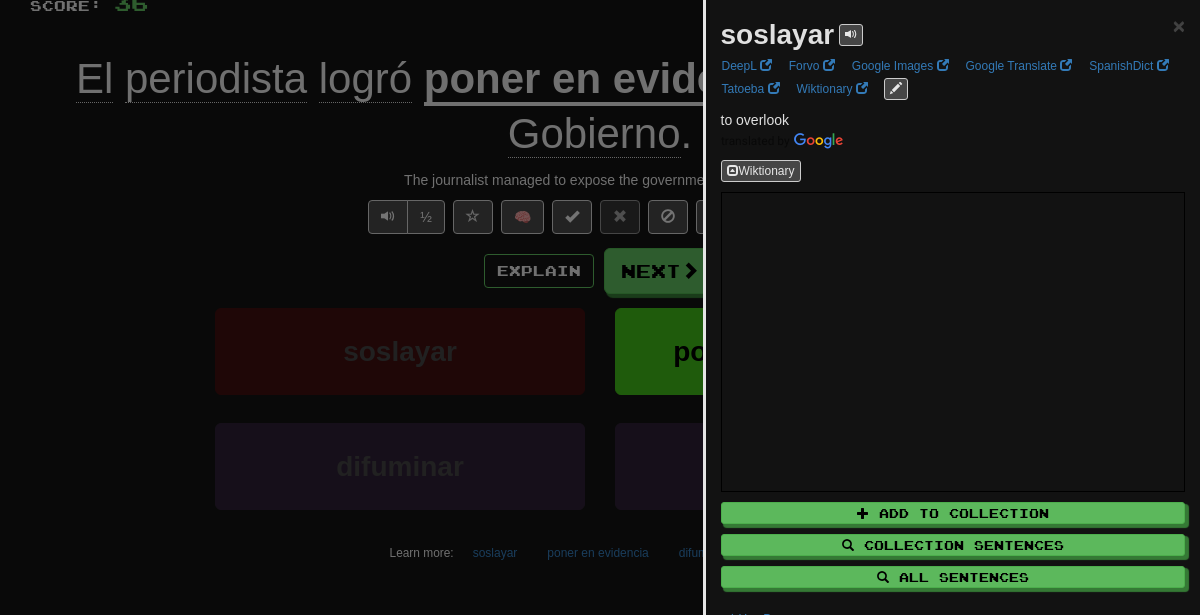 click at bounding box center [600, 307] 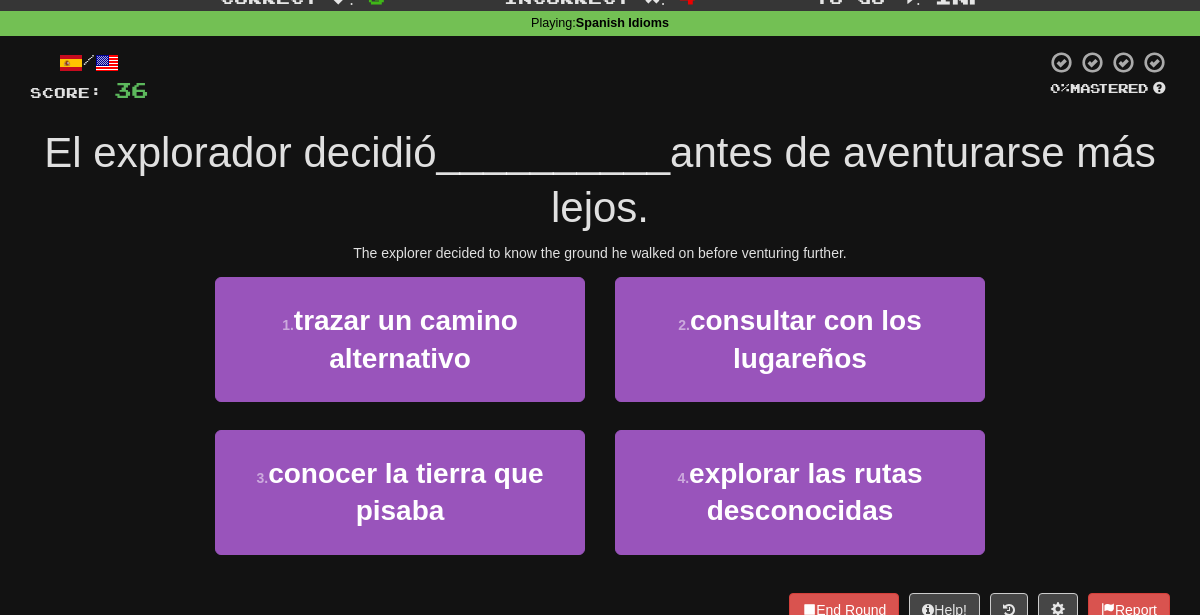 scroll, scrollTop: 73, scrollLeft: 0, axis: vertical 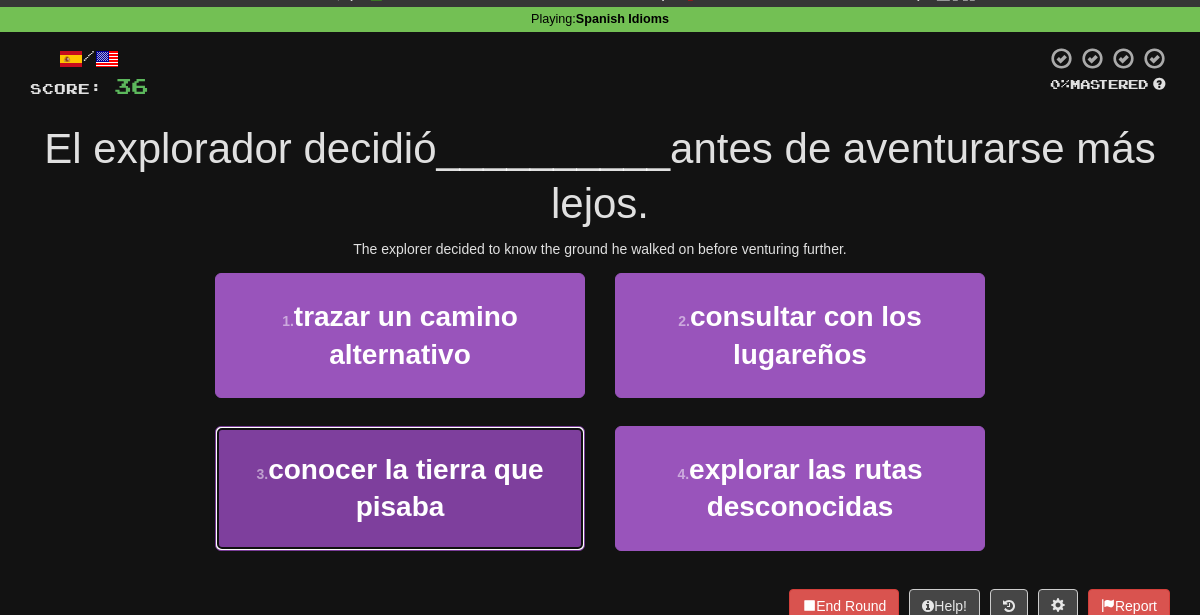 click on "3 .  conocer la tierra que pisaba" at bounding box center (400, 488) 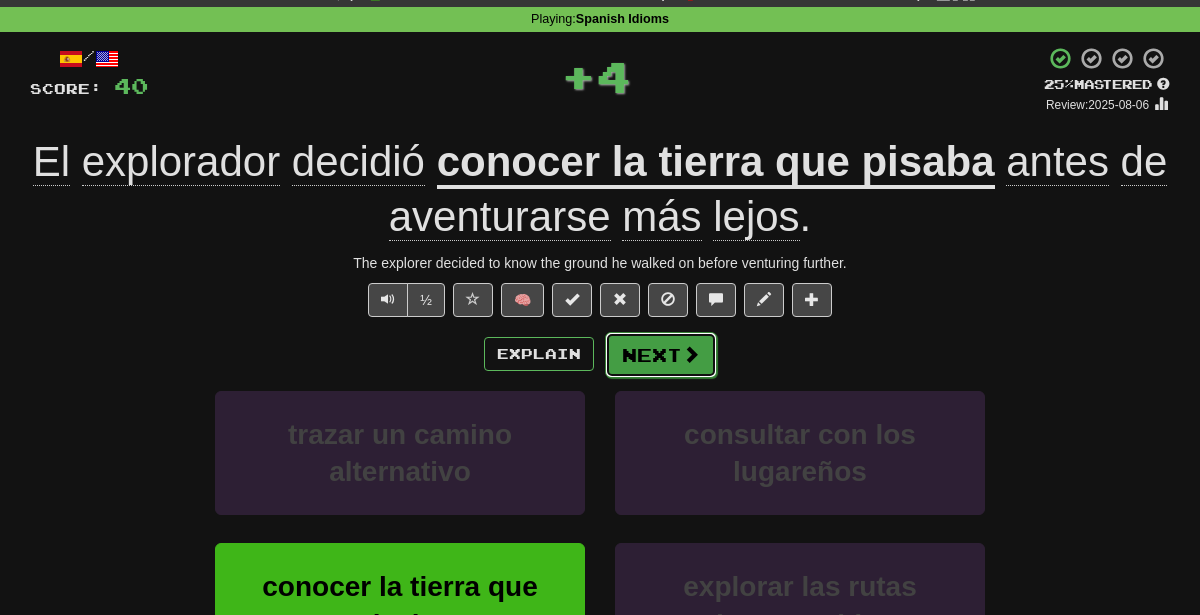 click on "Next" at bounding box center (661, 355) 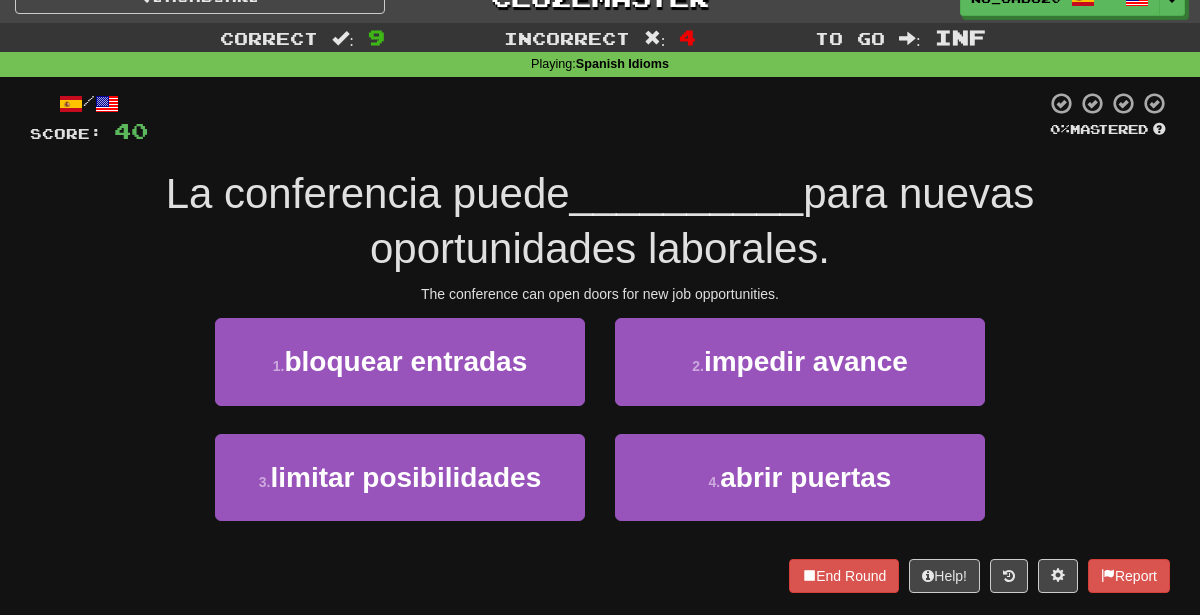 scroll, scrollTop: 20, scrollLeft: 0, axis: vertical 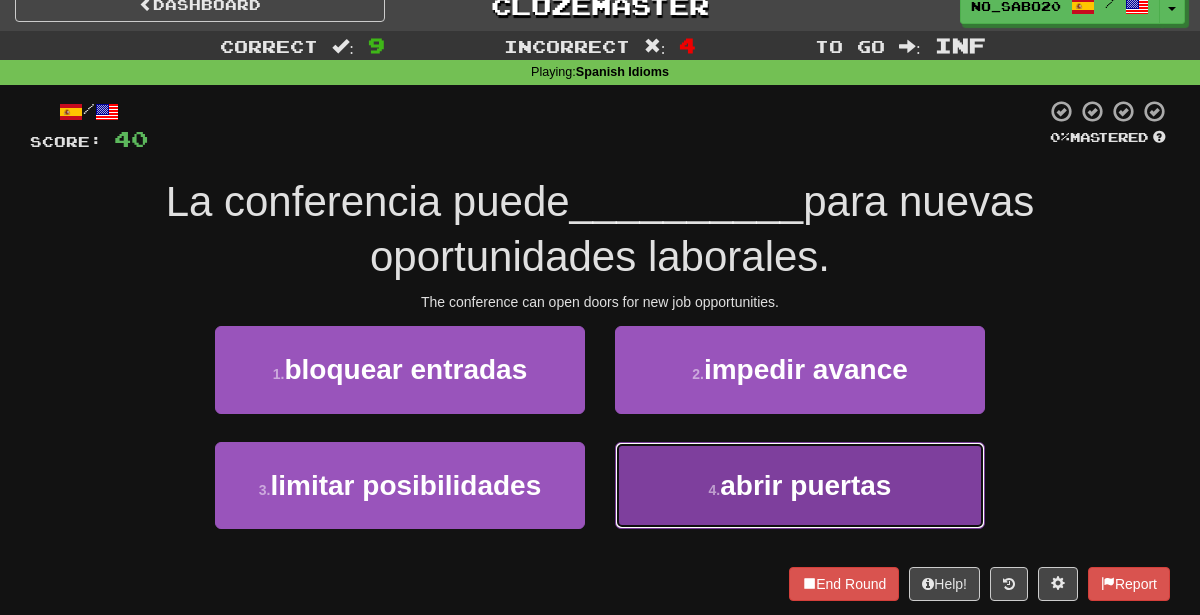 click on "4 ." at bounding box center (715, 490) 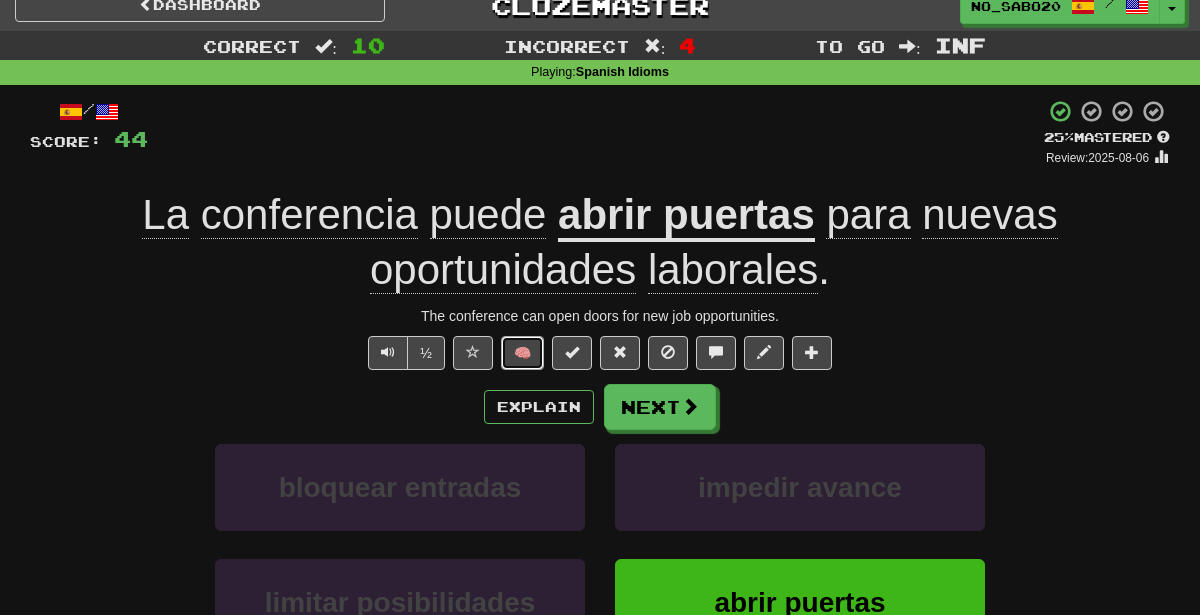 click on "🧠" at bounding box center [522, 353] 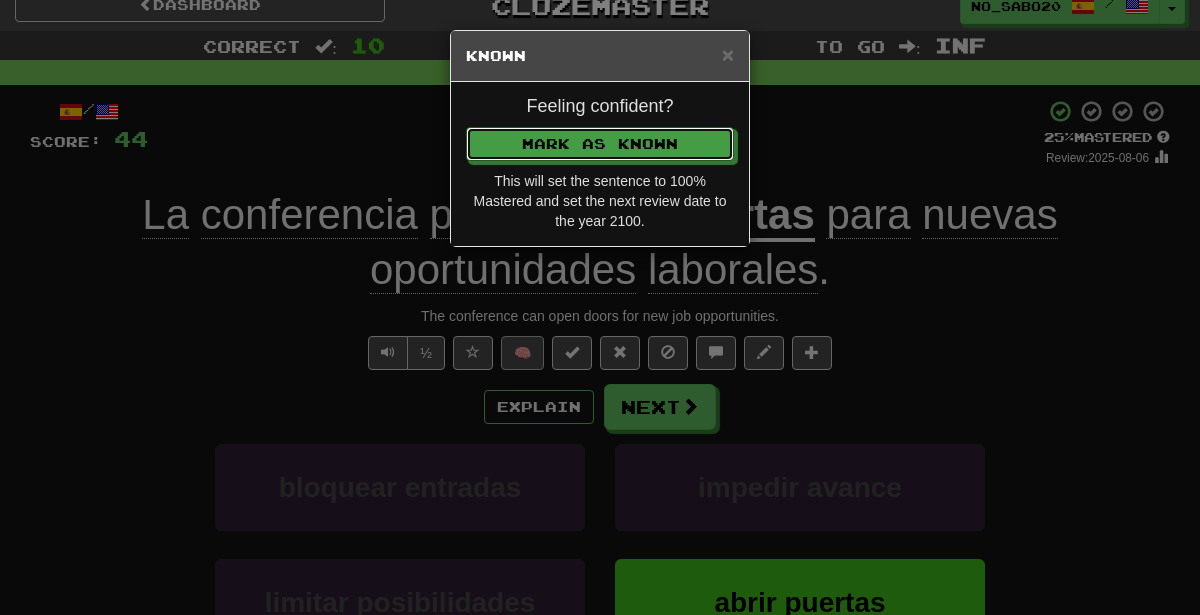 type 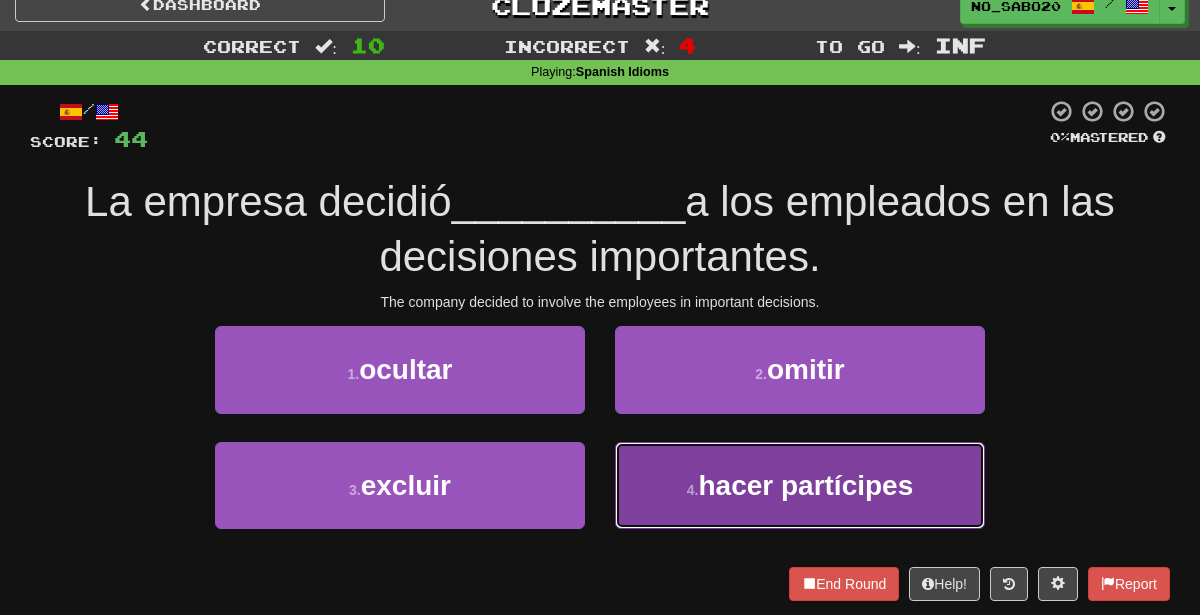 click on "hacer partícipes" at bounding box center (805, 485) 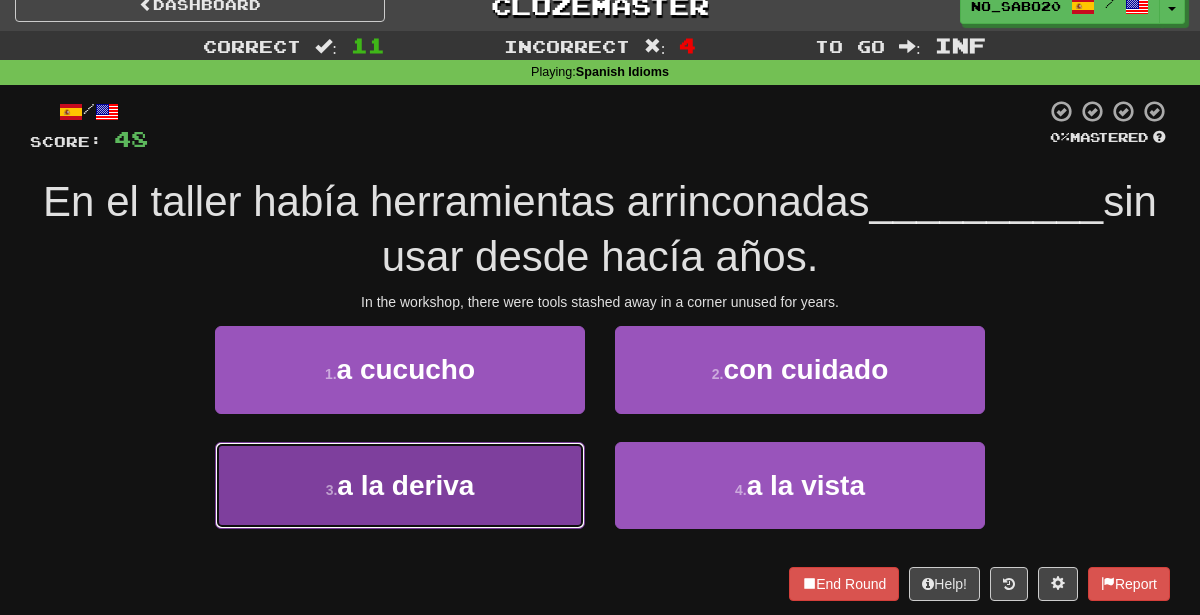 click on "3 .  a la deriva" at bounding box center (400, 485) 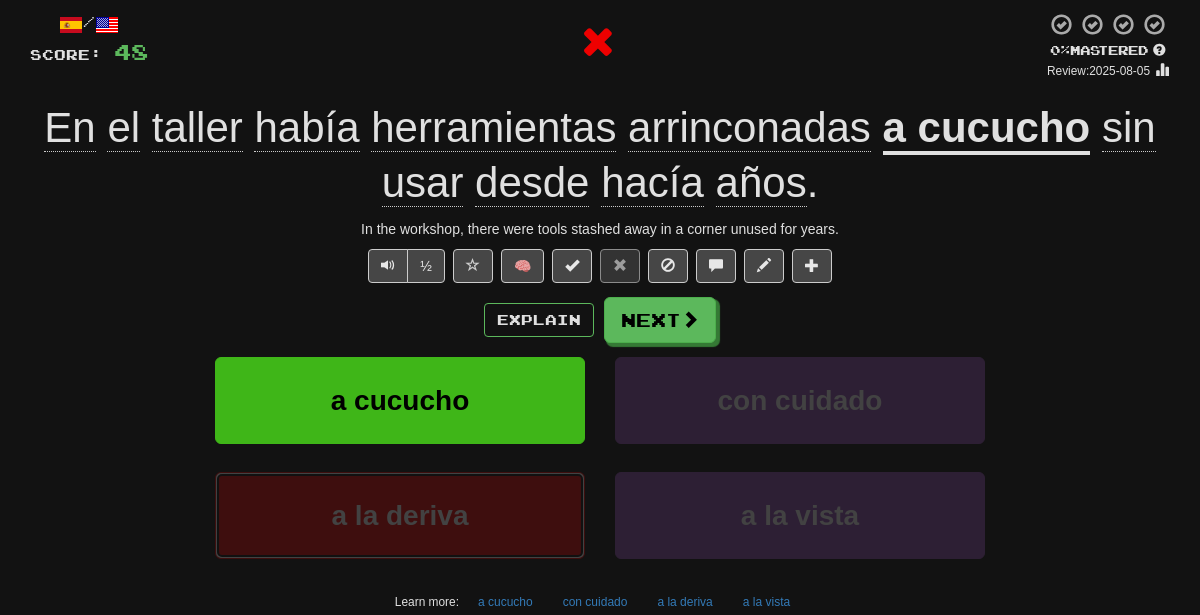 scroll, scrollTop: 116, scrollLeft: 0, axis: vertical 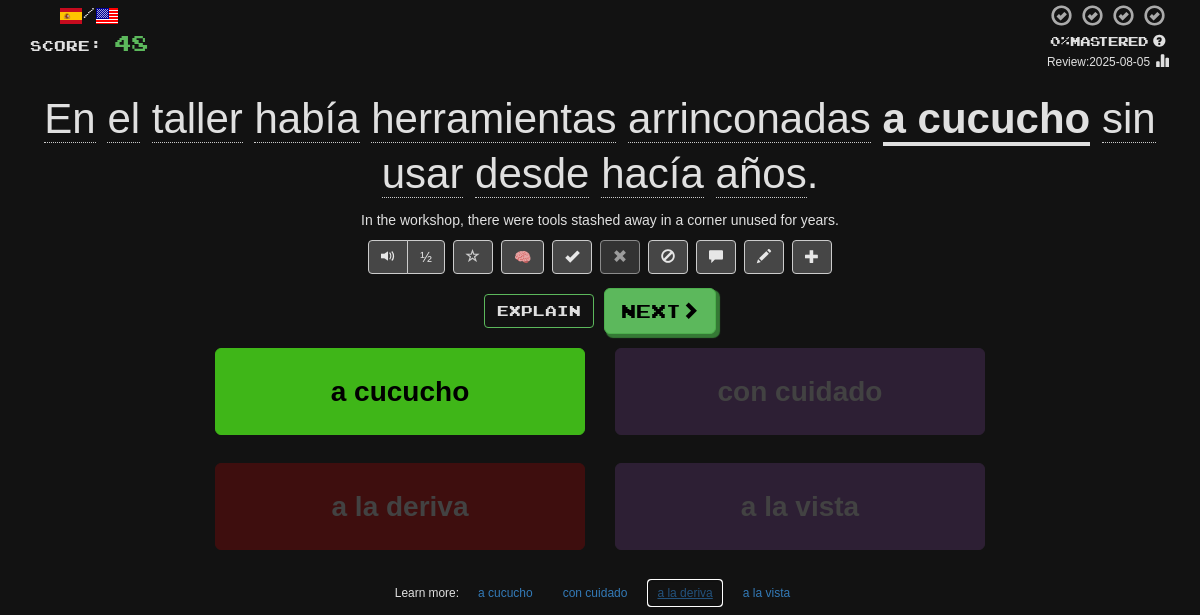 click on "a la deriva" at bounding box center [684, 593] 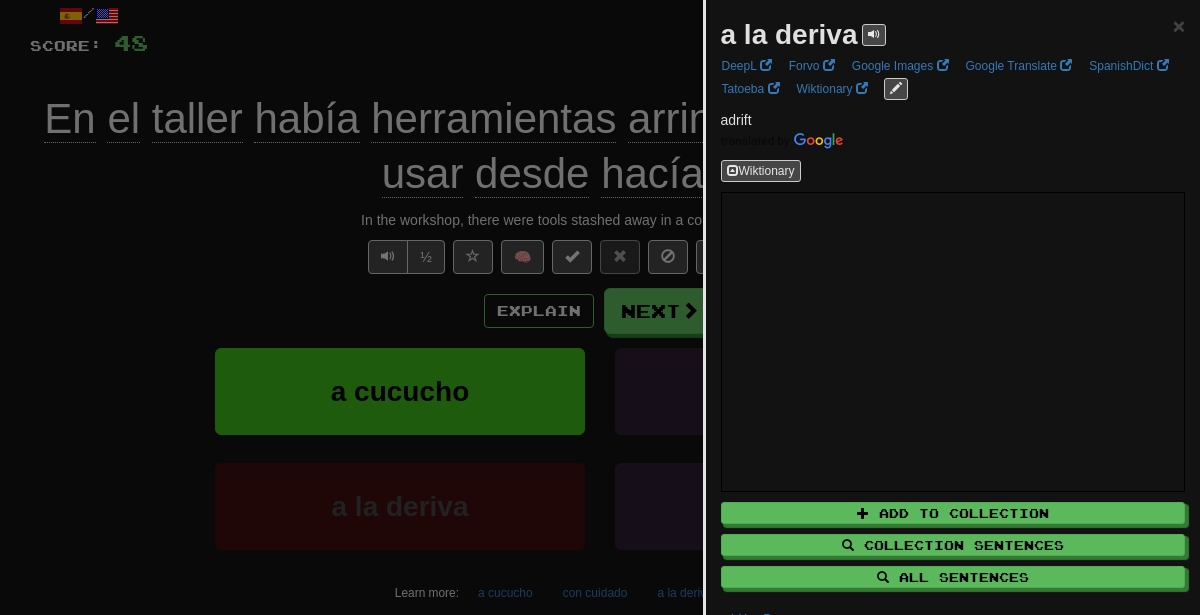 click at bounding box center (600, 307) 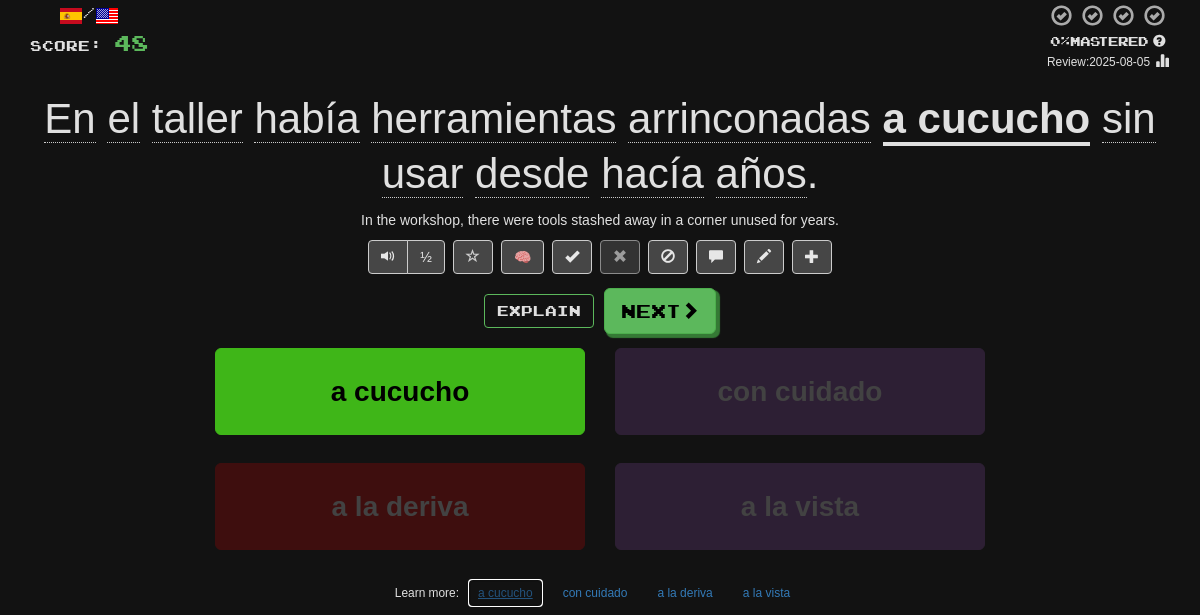 click on "a cucucho" at bounding box center (505, 593) 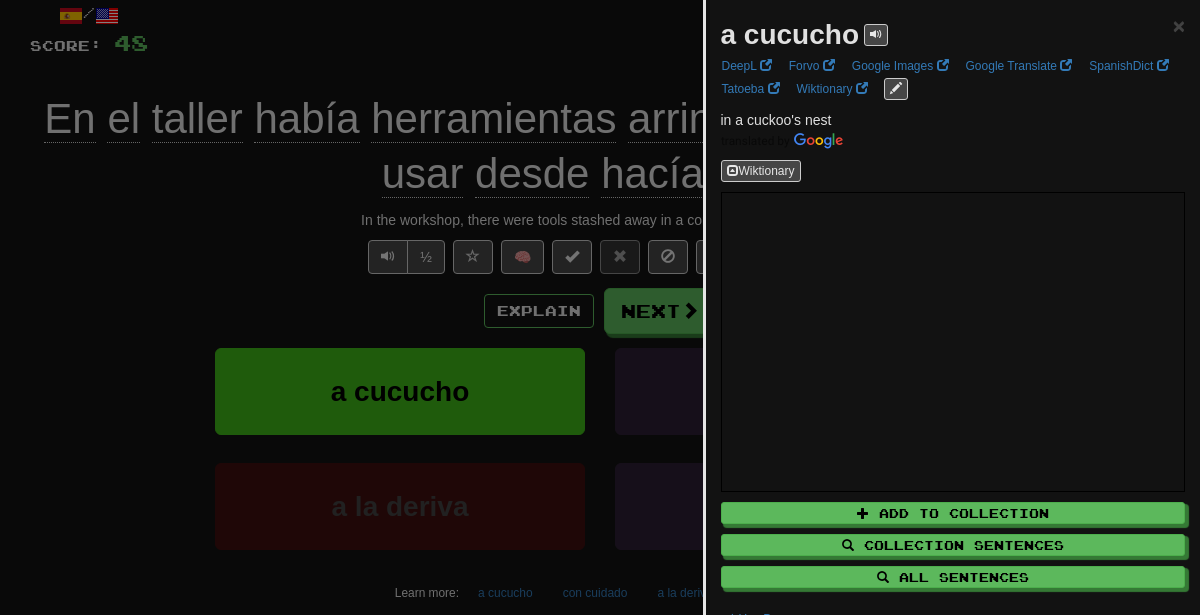 click at bounding box center [600, 307] 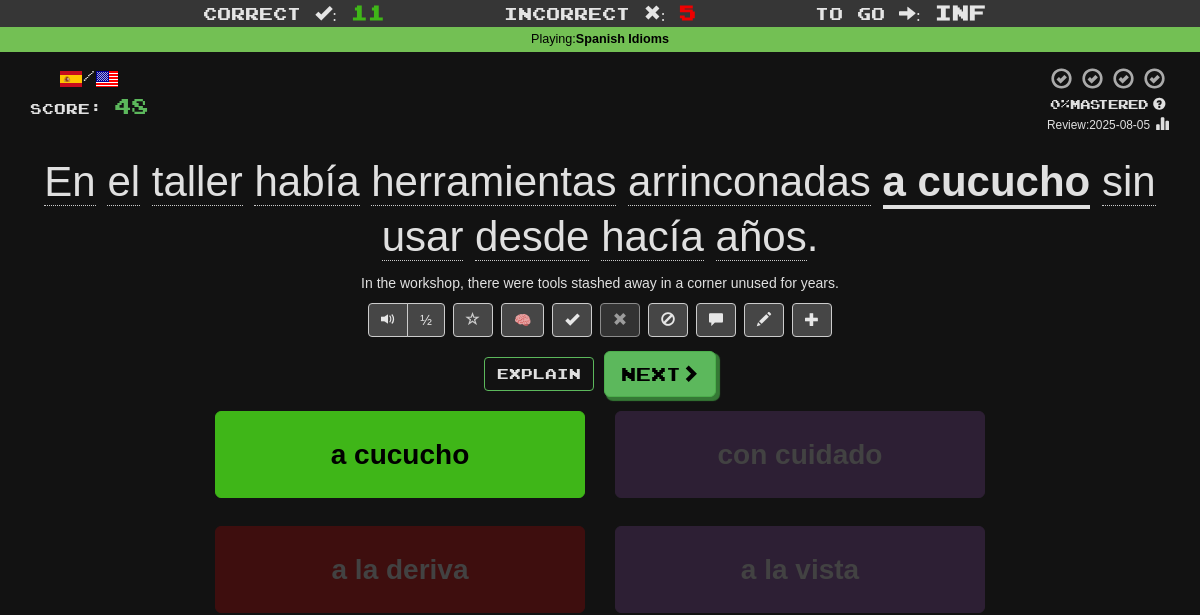 scroll, scrollTop: 51, scrollLeft: 0, axis: vertical 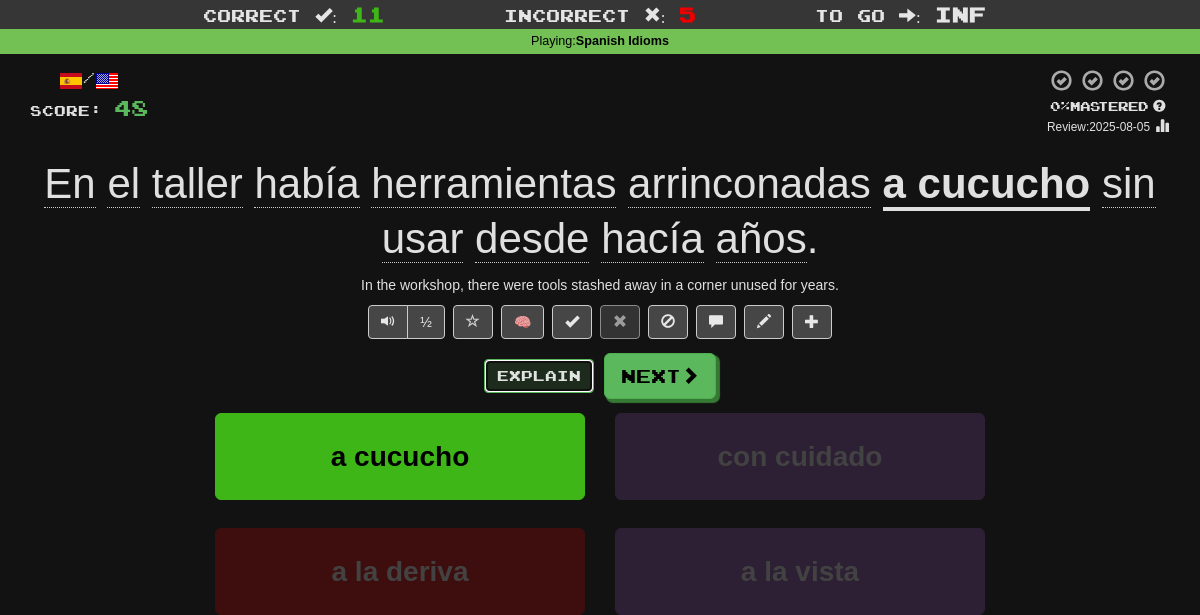 click on "Explain" at bounding box center [539, 376] 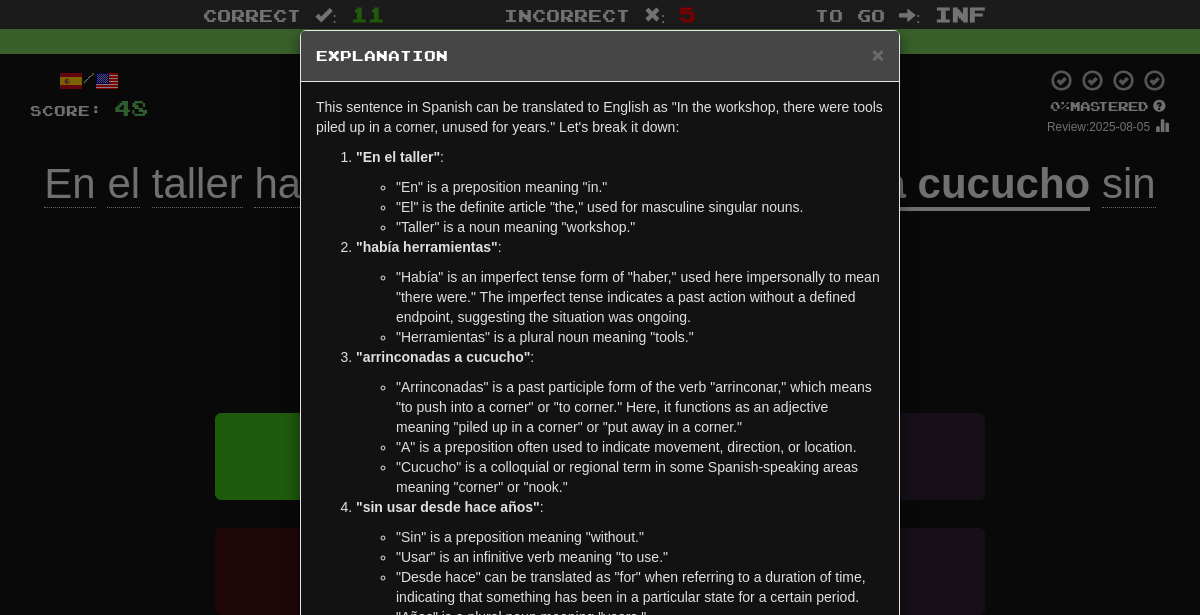 click on "× Explanation This sentence in Spanish can be translated to English as "In the workshop, there were tools piled up in a corner, unused for years." Let's break it down:
"En el taller" :
"En" is a preposition meaning "in."
"El" is the definite article "the," used for masculine singular nouns.
"Taller" is a noun meaning "workshop."
"había herramientas" :
"Había" is an imperfect tense form of "haber," used here impersonally to mean "there were." The imperfect tense indicates a past action without a defined endpoint, suggesting the situation was ongoing.
"Herramientas" is a plural noun meaning "tools."
"arrinconadas a cucucho" :
"Arrinconadas" is a past participle form of the verb "arrinconar," which means "to push into a corner" or "to corner." Here, it functions as an adjective meaning "piled up in a corner" or "put away in a corner."
"A" is a preposition often used to indicate movement, direction, or location.
"sin usar desde hace años" :" at bounding box center (600, 307) 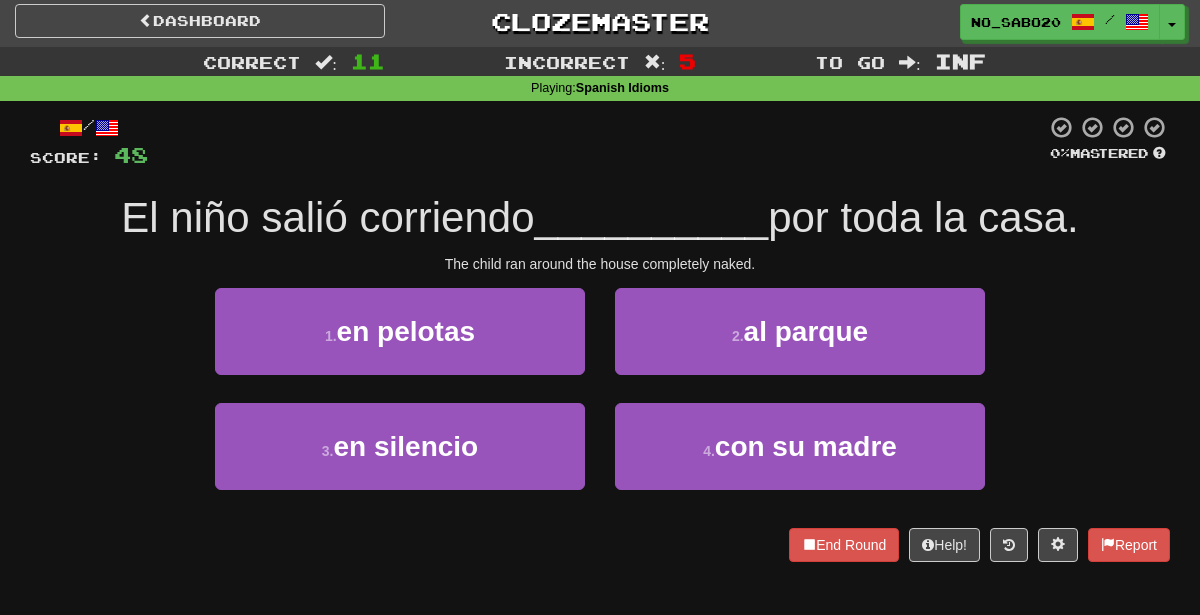 scroll, scrollTop: 0, scrollLeft: 0, axis: both 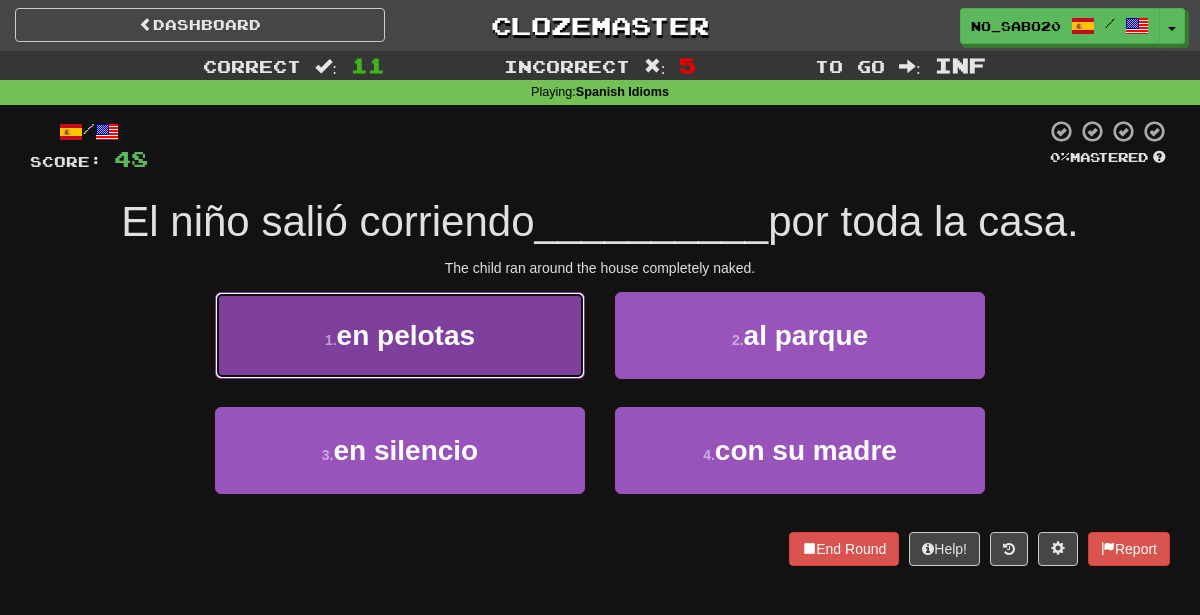 click on "en pelotas" at bounding box center (406, 335) 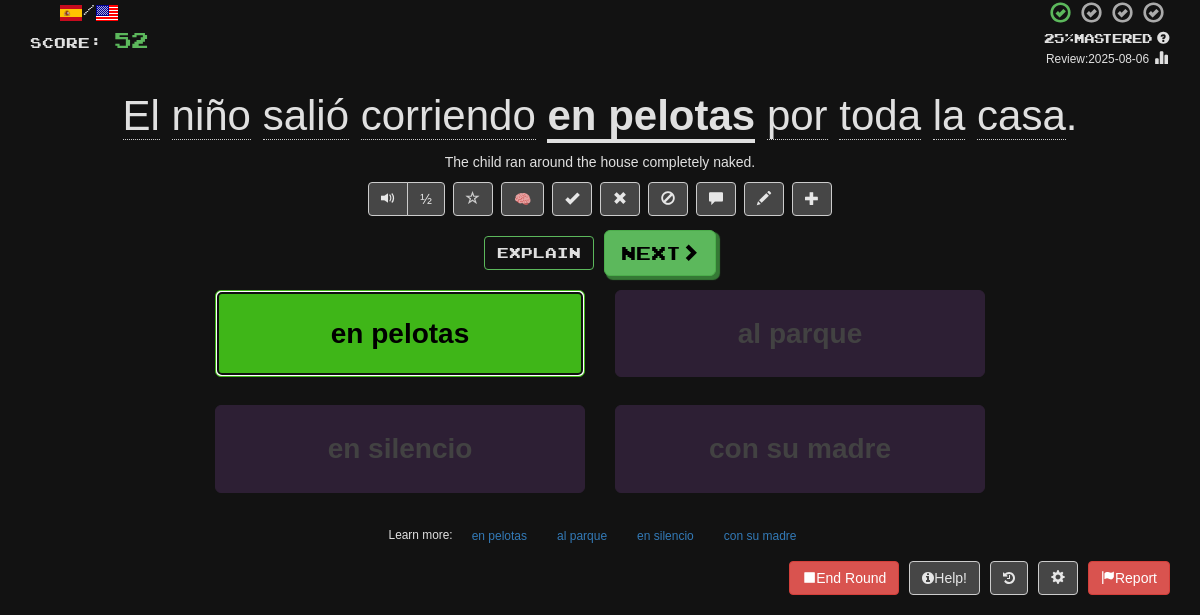 scroll, scrollTop: 124, scrollLeft: 0, axis: vertical 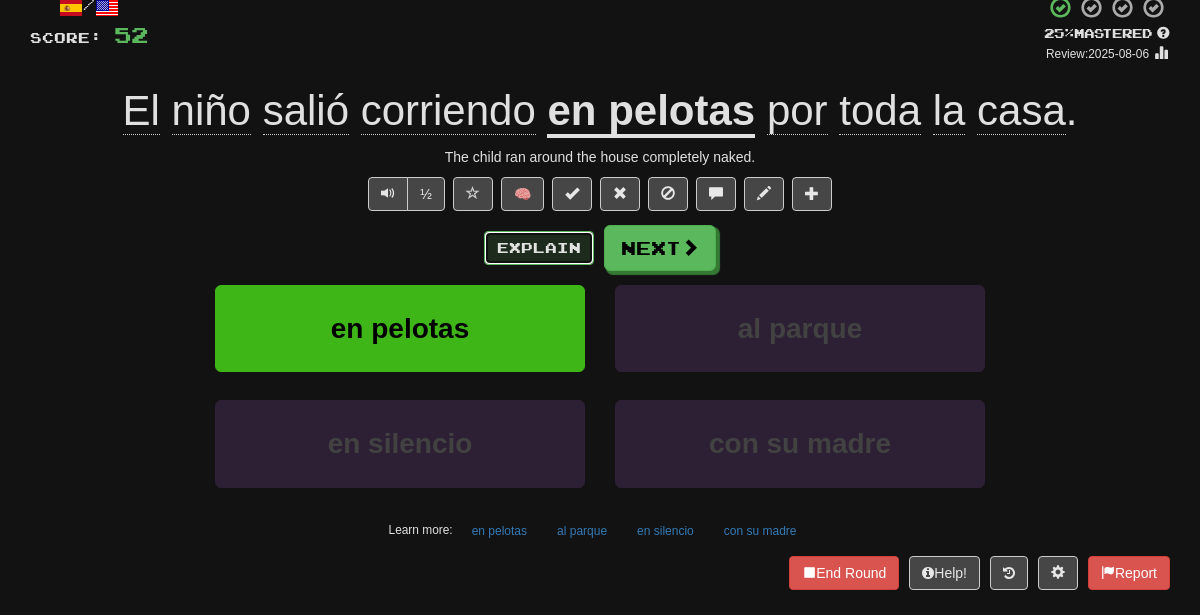 click on "Explain" at bounding box center [539, 248] 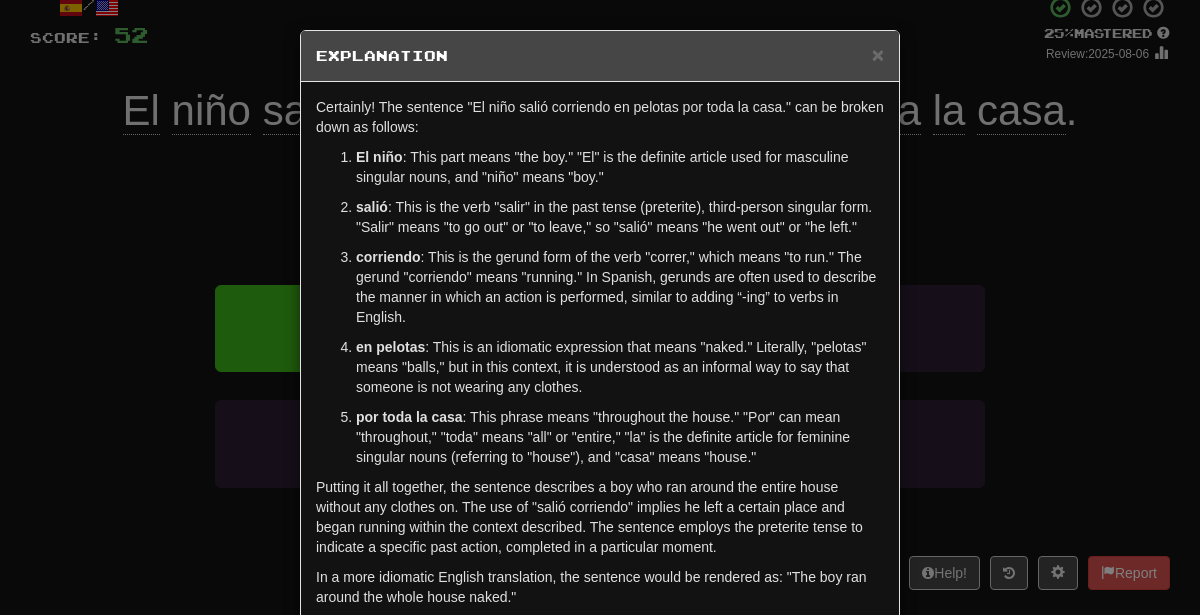 click on "× Explanation Certainly! The sentence "El niño salió corriendo en pelotas por toda la casa." can be broken down as follows:
El niño : This part means "the boy." "El" is the definite article used for masculine singular nouns, and "niño" means "boy."
salió : This is the verb "salir" in the past tense (preterite), third-person singular form. "Salir" means "to go out" or "to leave," so "salió" means "he went out" or "he left."
corriendo : This is the gerund form of the verb "correr," which means "to run." The gerund "corriendo" means "running." In Spanish, gerunds are often used to describe the manner in which an action is performed, similar to adding “-ing” to verbs in English.
en pelotas : This is an idiomatic expression that means "naked." Literally, "pelotas" means "balls," but in this context, it is understood as an informal way to say that someone is not wearing any clothes.
por toda la casa
In beta. Generated by ChatGPT. Like it? Hate it?  Let us know !" at bounding box center (600, 307) 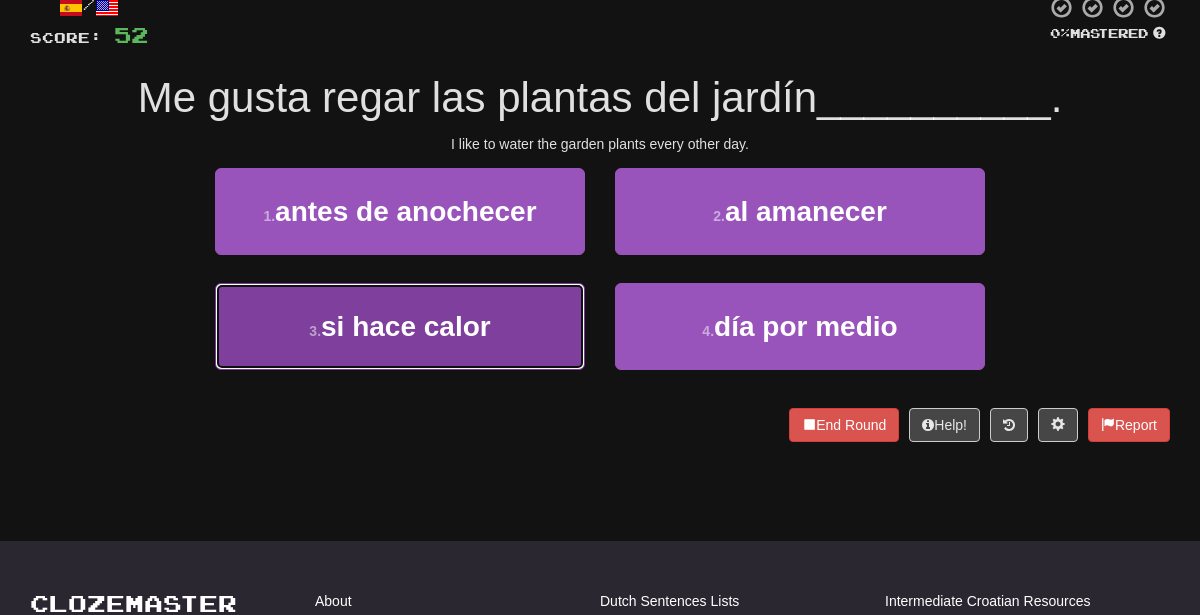 click on "3 .  si hace calor" at bounding box center [400, 326] 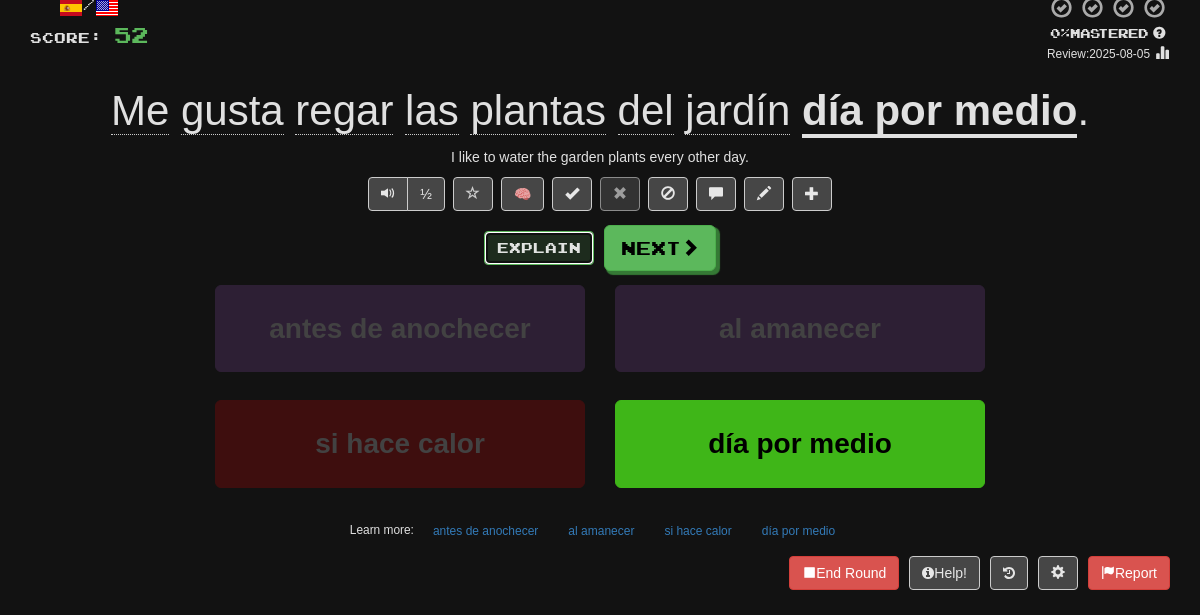 click on "Explain" at bounding box center (539, 248) 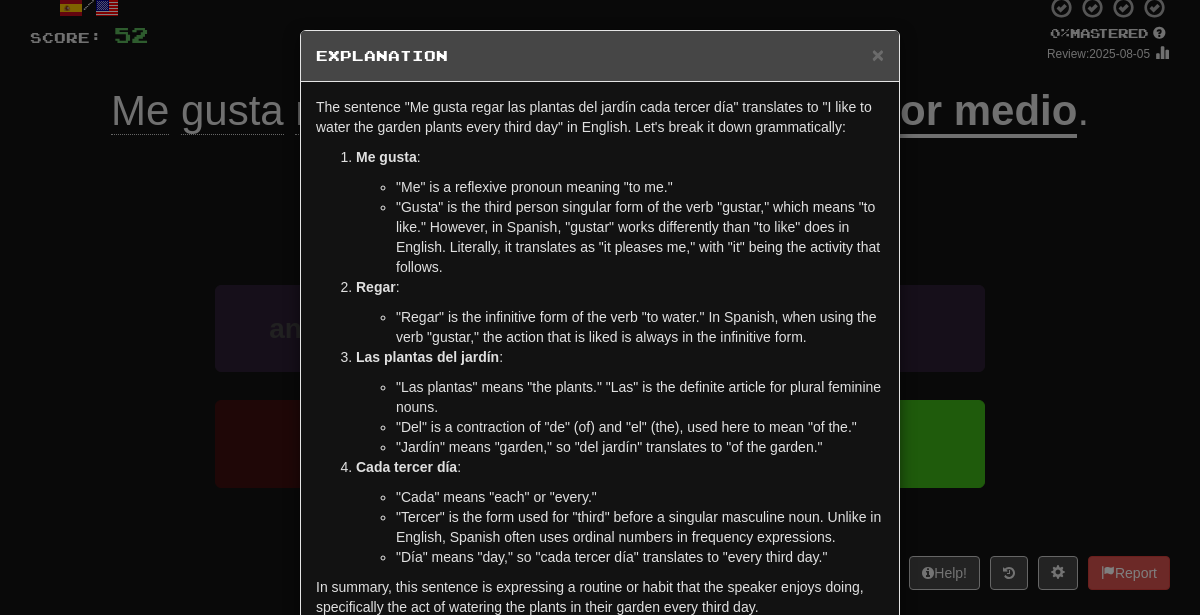 click on "× Explanation The sentence "Me gusta regar las plantas del jardín cada tercer día" translates to "I like to water the garden plants every third day" in English. Let's break it down grammatically:
Me gusta :
"Me" is a reflexive pronoun meaning "to me."
"Gusta" is the third person singular form of the verb "gustar," which means "to like." However, in Spanish, "gustar" works differently than "to like" does in English. Literally, it translates as "it pleases me," with "it" being the activity that follows.
Regar :
"Regar" is the infinitive form of the verb "to water." In Spanish, when using the verb "gustar," the action that is liked is always in the infinitive form.
Las plantas del jardín :
"Las plantas" means "the plants." "Las" is the definite article for plural feminine nouns.
"Del" is a contraction of "de" (of) and "el" (the), used here to mean "of the."
"Jardín" means "garden," so "del jardín" translates to "of the garden."
Cada tercer día :" at bounding box center (600, 307) 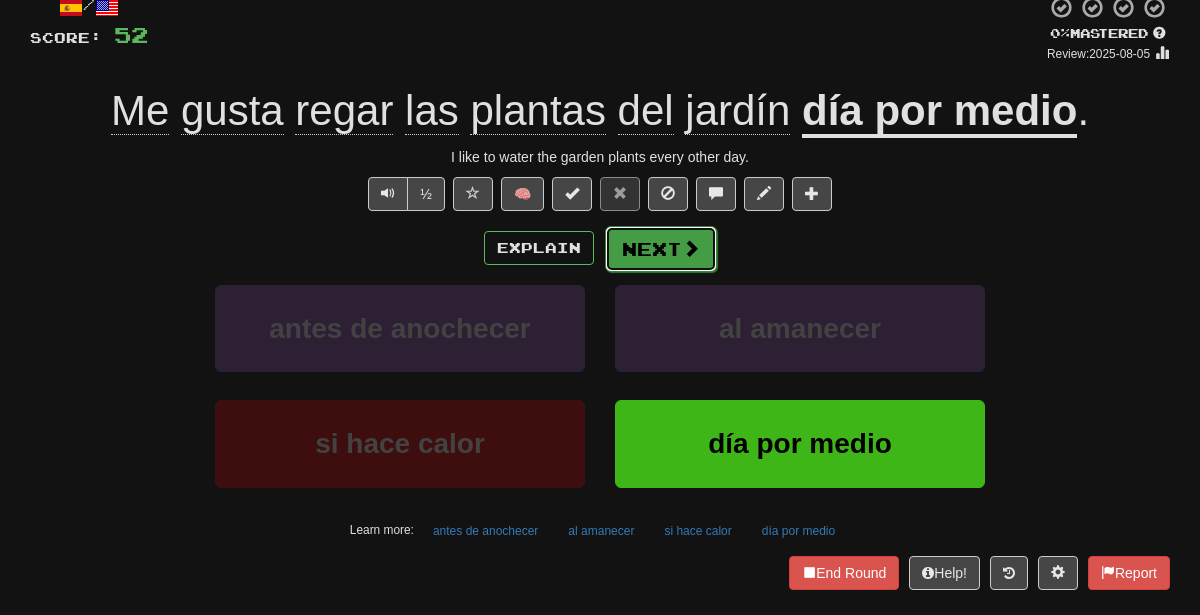 click on "Next" at bounding box center (661, 249) 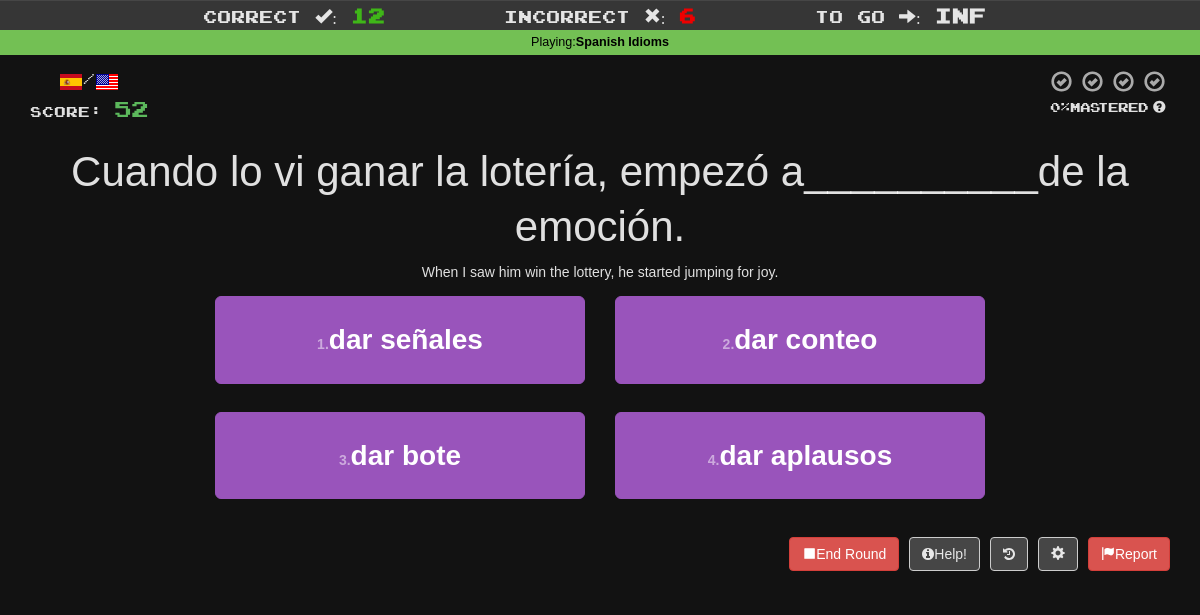 scroll, scrollTop: 55, scrollLeft: 0, axis: vertical 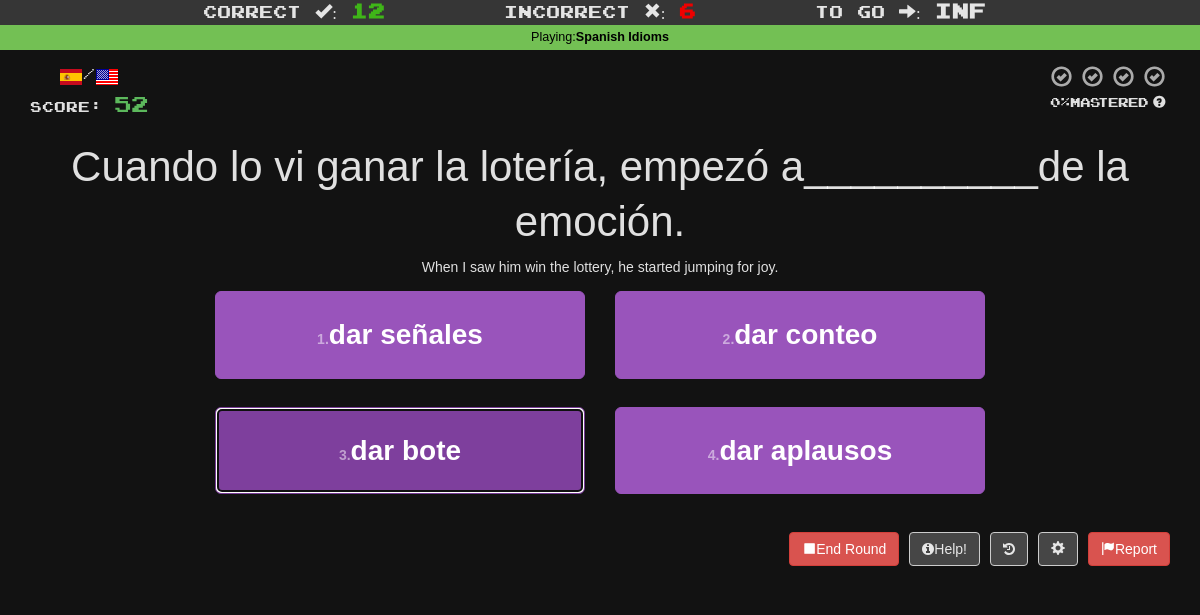 click on "3 .  dar bote" at bounding box center [400, 450] 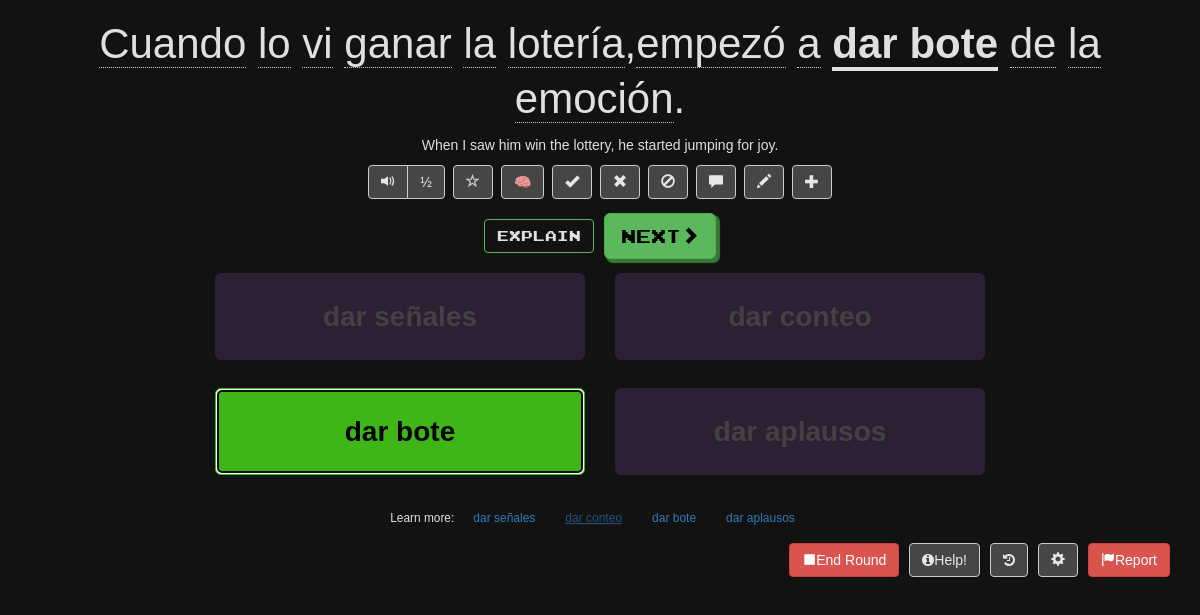 scroll, scrollTop: 191, scrollLeft: 0, axis: vertical 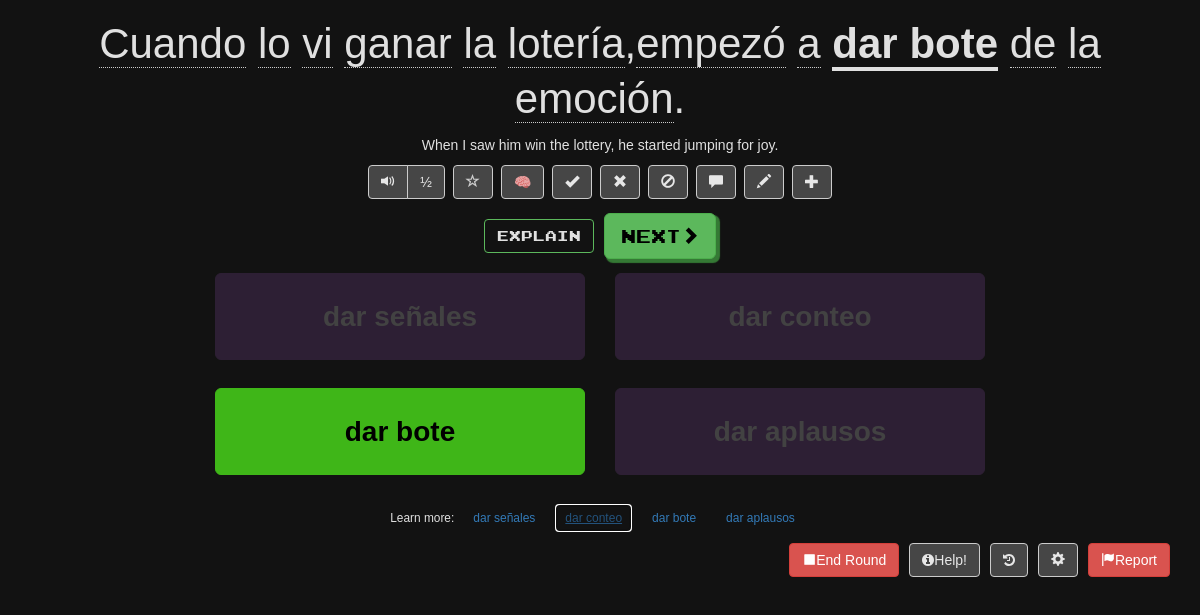click on "dar conteo" at bounding box center [593, 518] 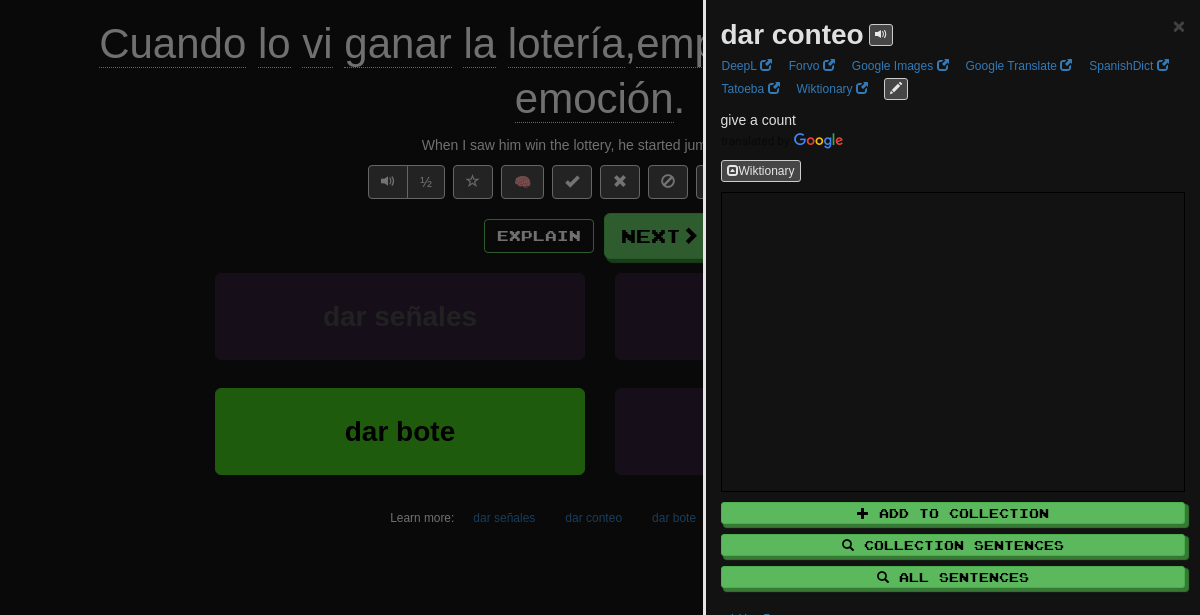 click at bounding box center (600, 307) 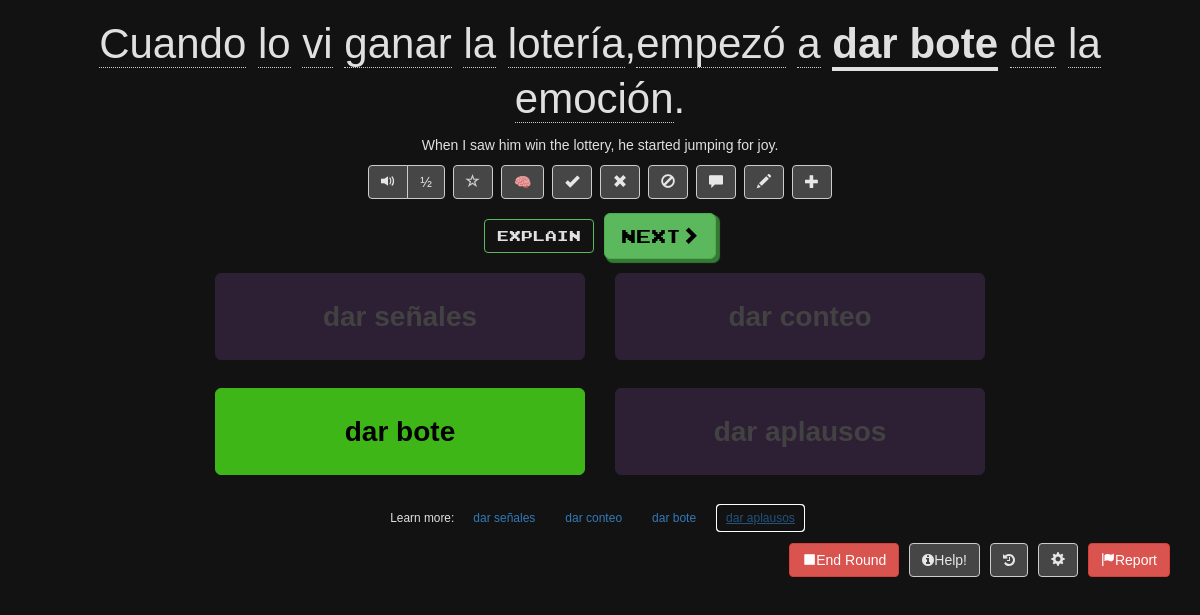 click on "dar aplausos" at bounding box center (760, 518) 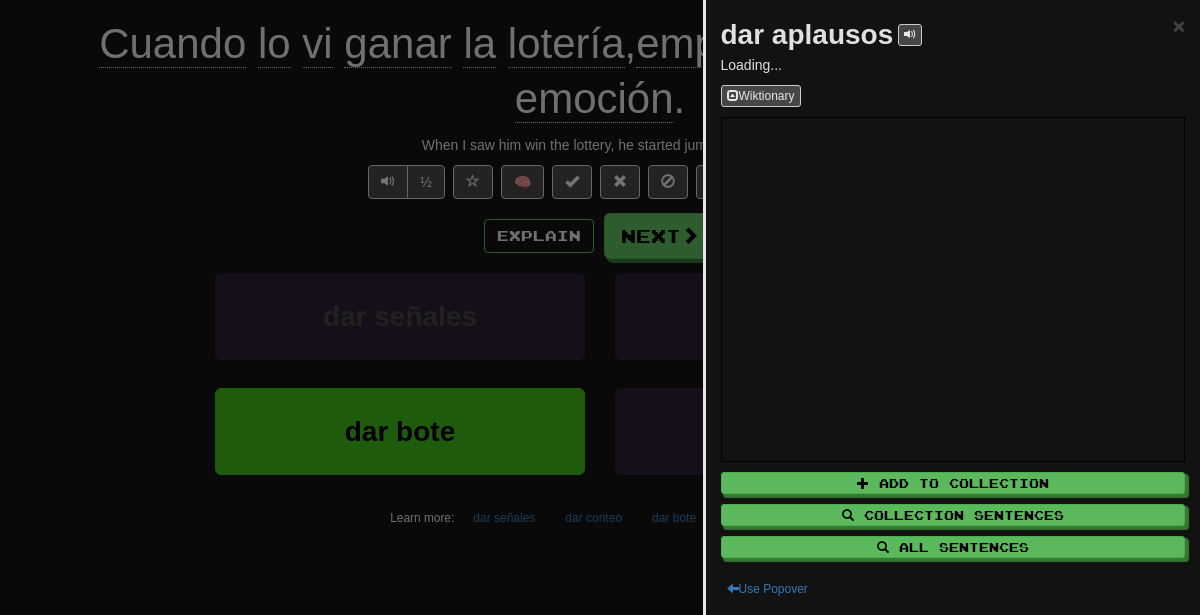 click at bounding box center [600, 307] 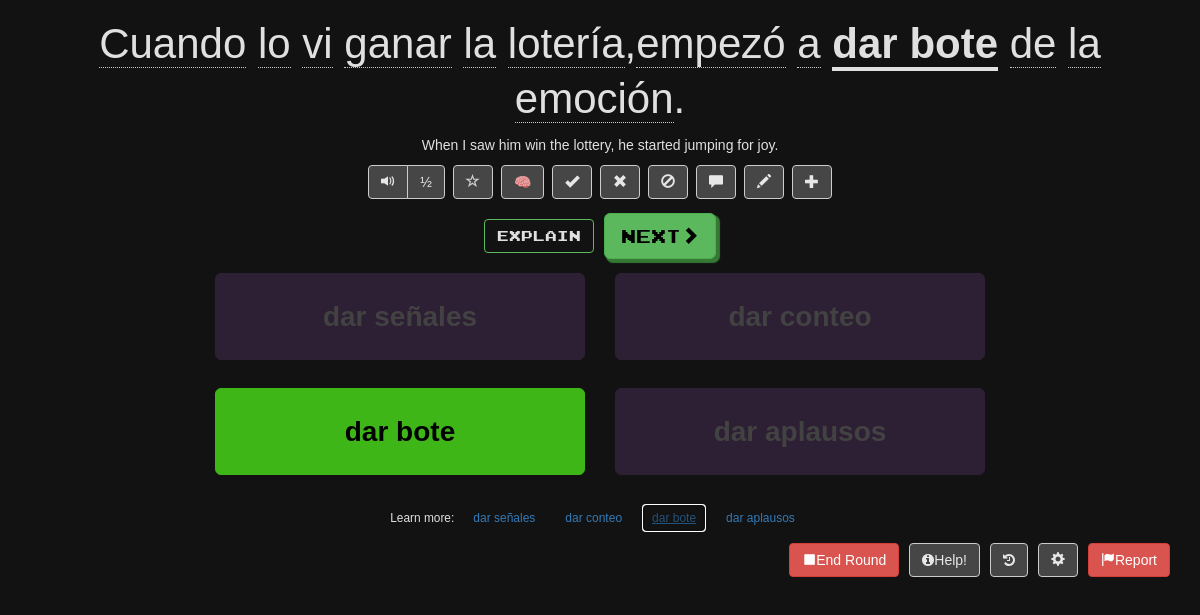 click on "dar bote" at bounding box center (674, 518) 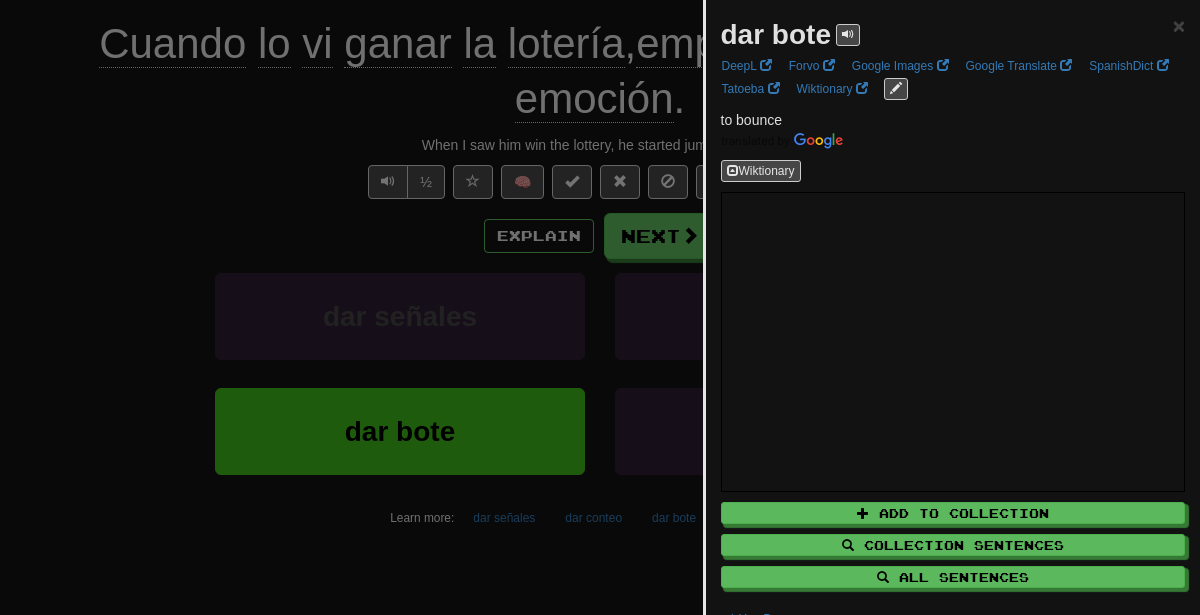 click at bounding box center [600, 307] 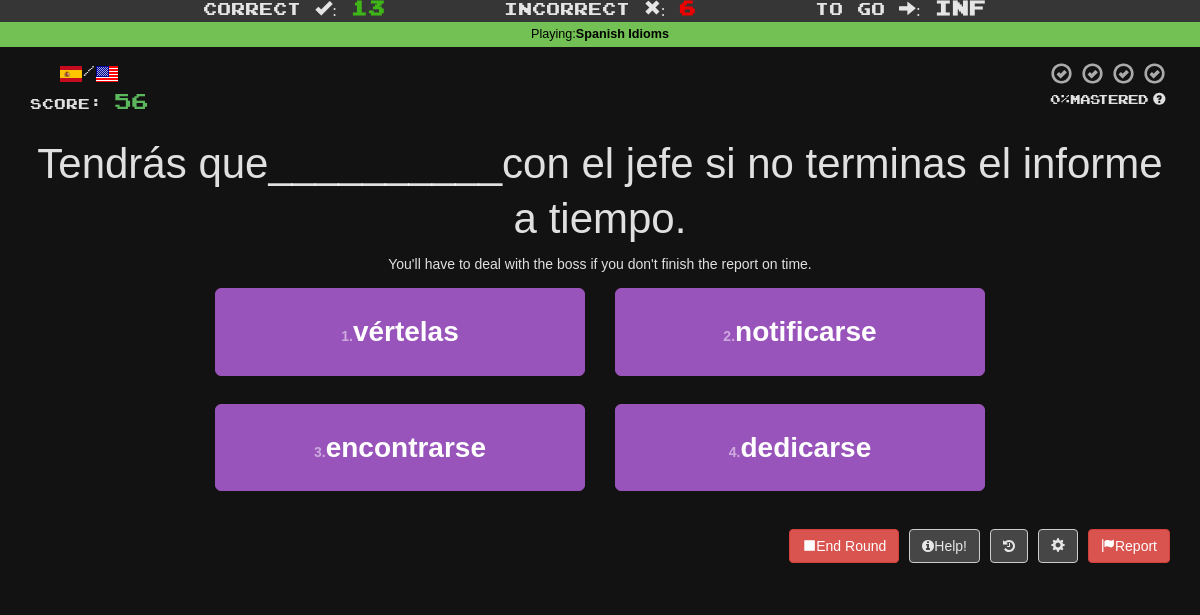 scroll, scrollTop: 53, scrollLeft: 0, axis: vertical 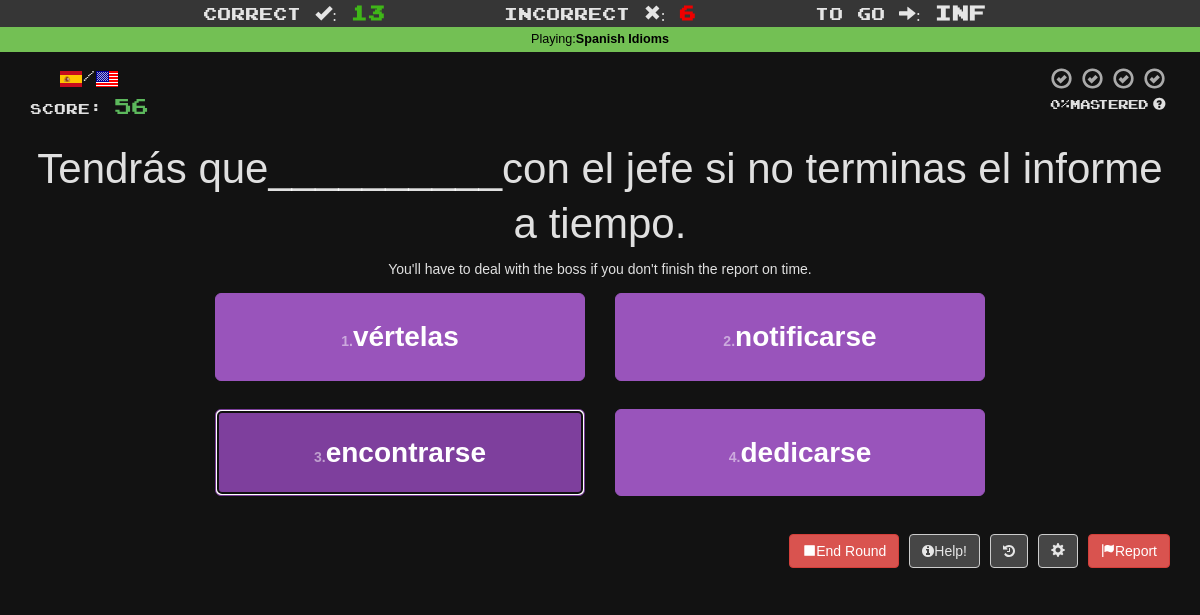 click on "3 .  encontrarse" at bounding box center (400, 452) 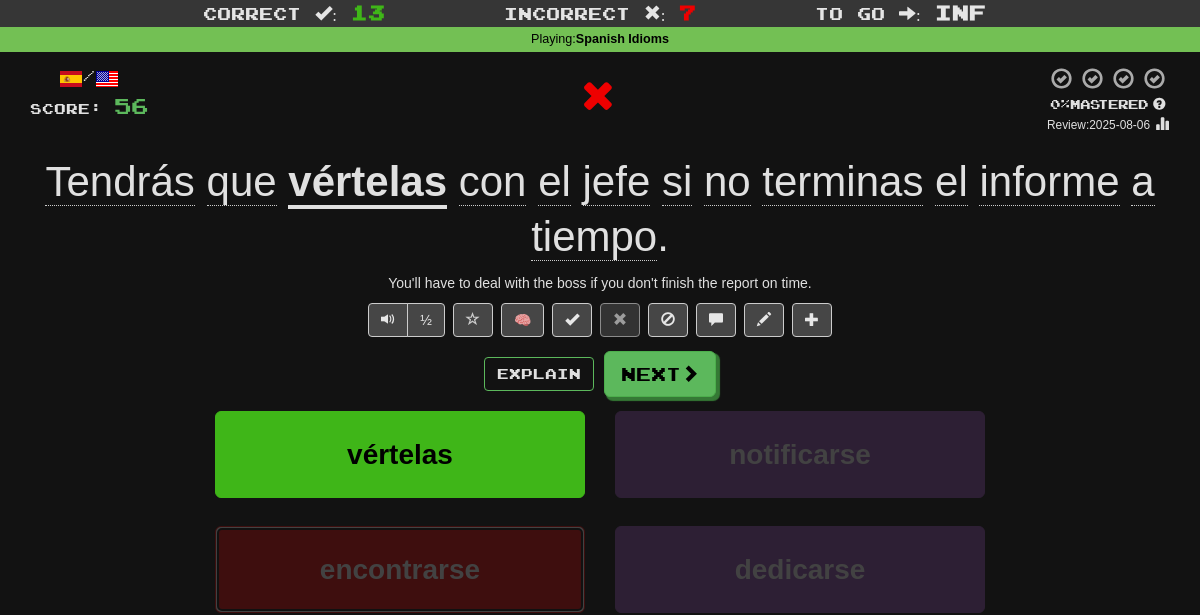 scroll, scrollTop: 0, scrollLeft: 0, axis: both 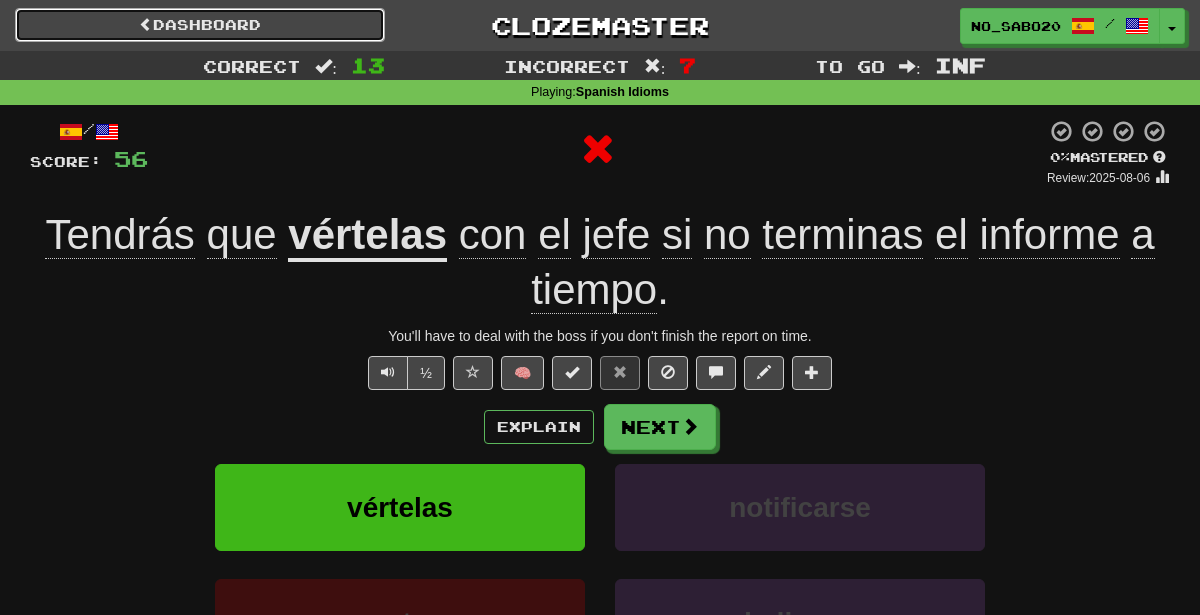 click on "Dashboard" at bounding box center [200, 25] 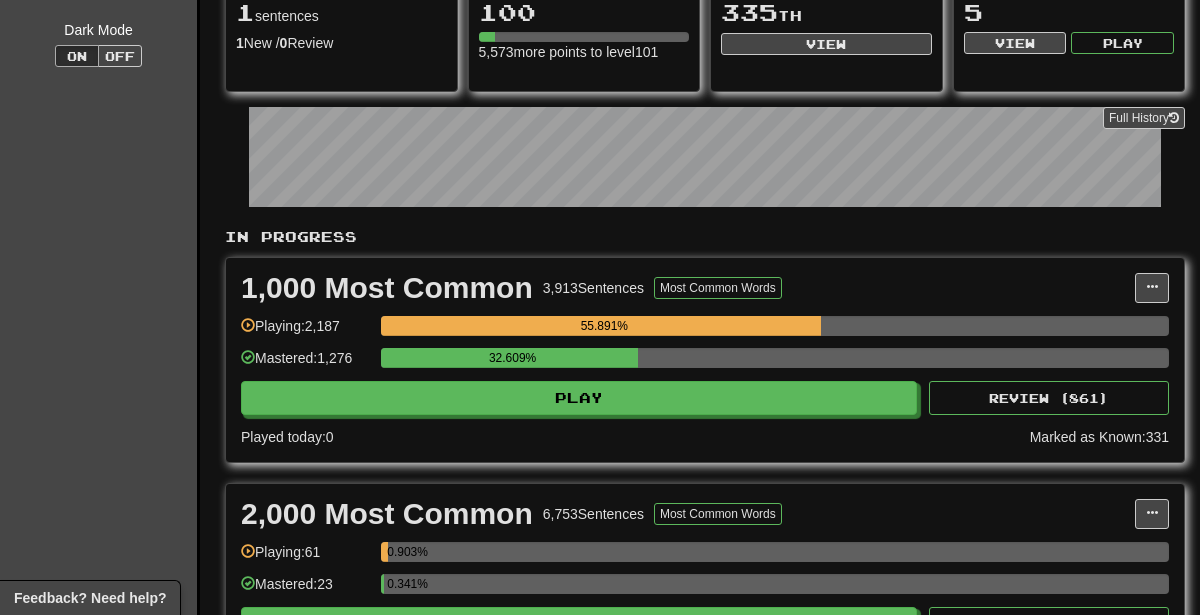 scroll, scrollTop: 0, scrollLeft: 0, axis: both 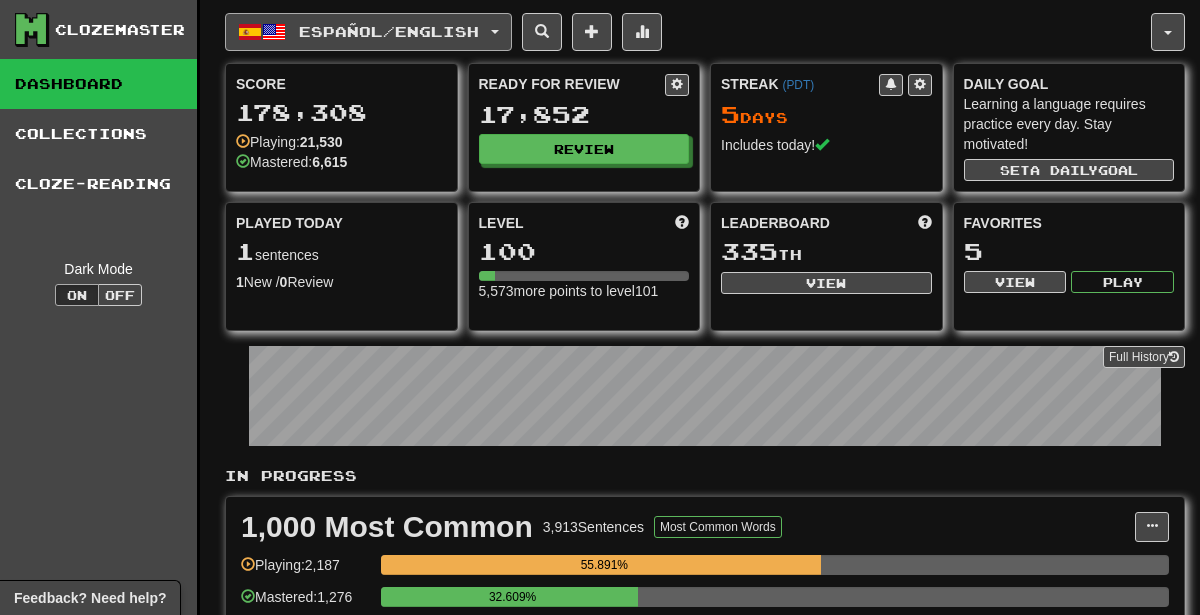 click at bounding box center (274, 32) 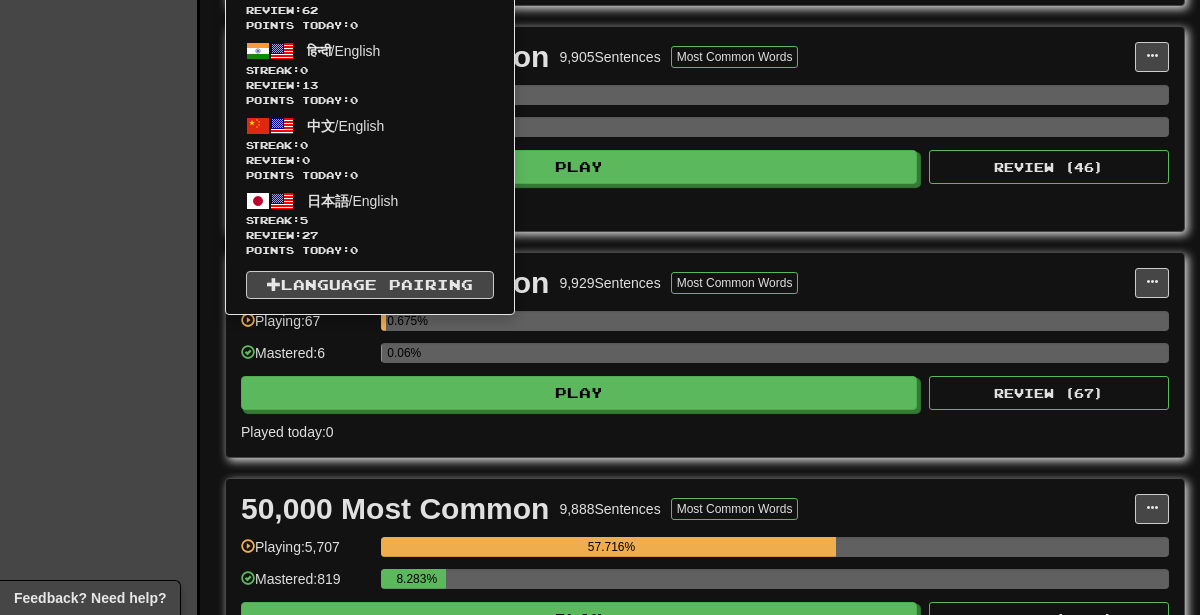 scroll, scrollTop: 1136, scrollLeft: 0, axis: vertical 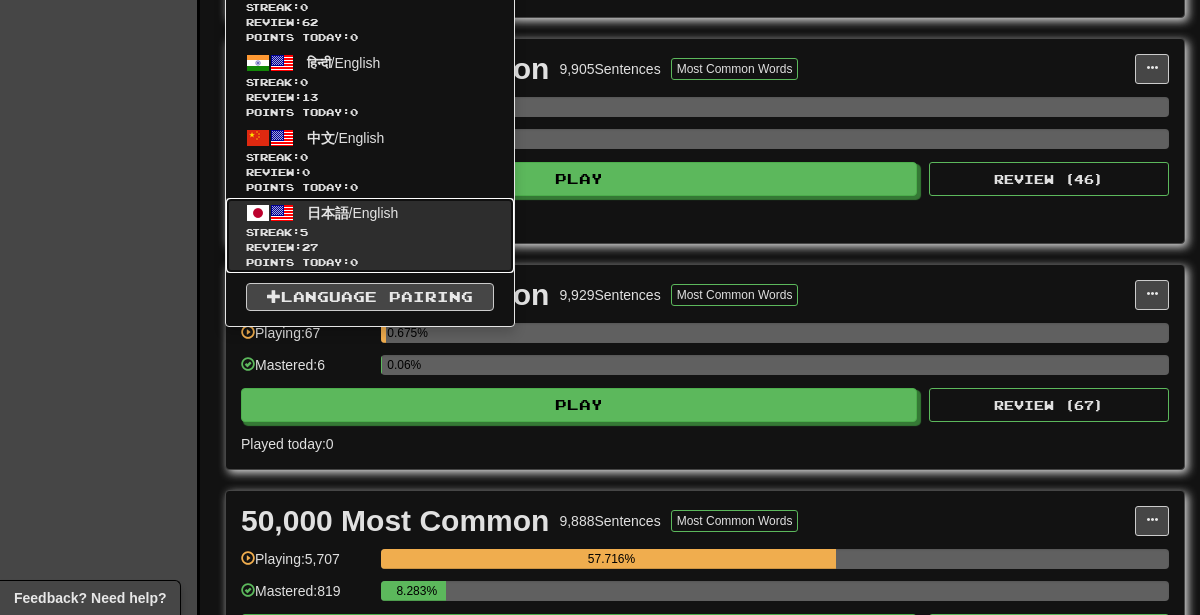 click on "Review:  27" at bounding box center [370, 247] 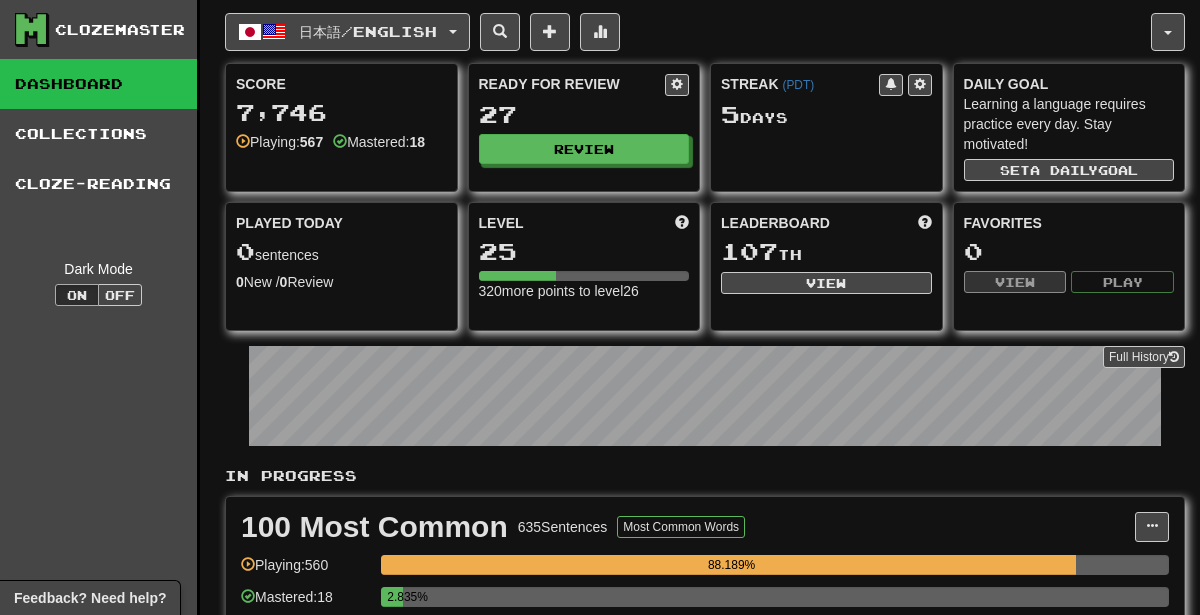 scroll, scrollTop: 0, scrollLeft: 0, axis: both 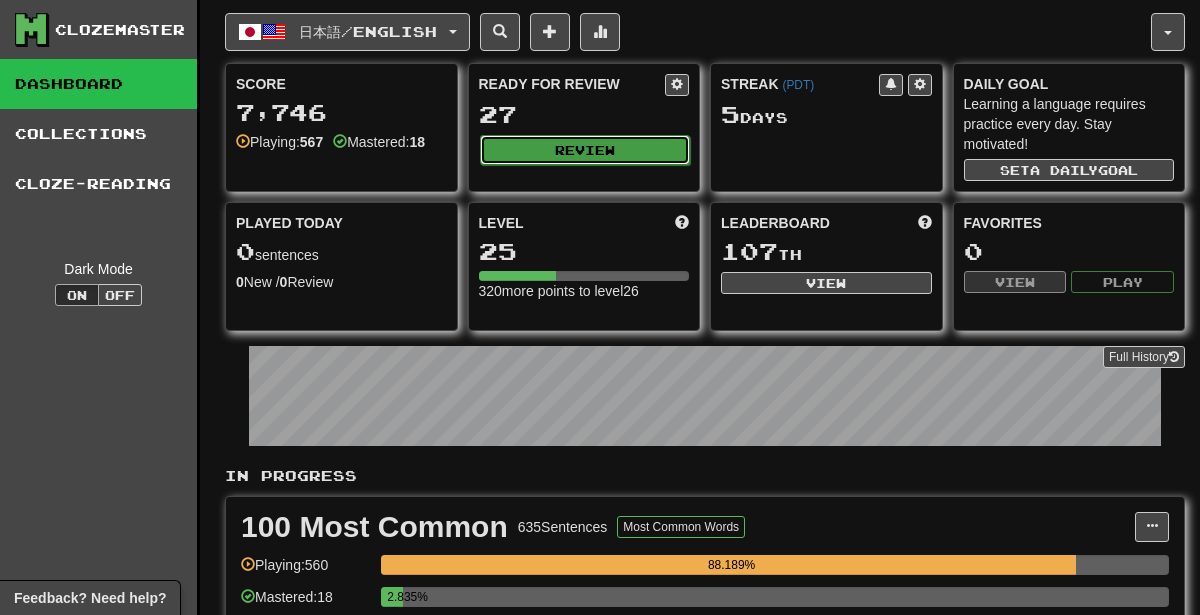 click on "Review" at bounding box center (585, 150) 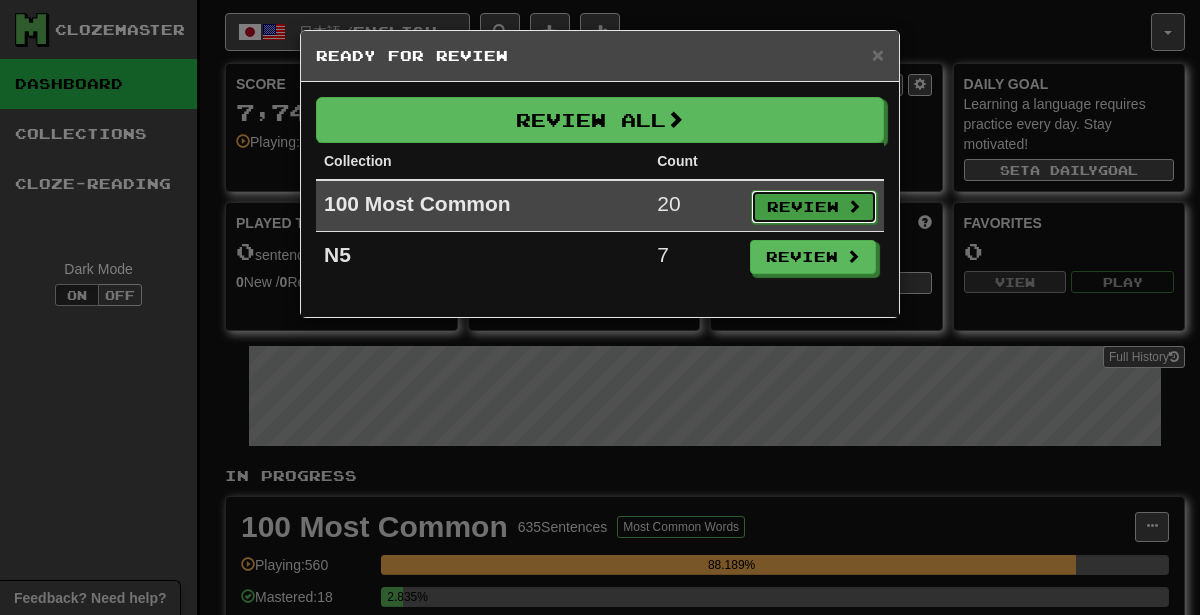 click on "Review" at bounding box center [814, 207] 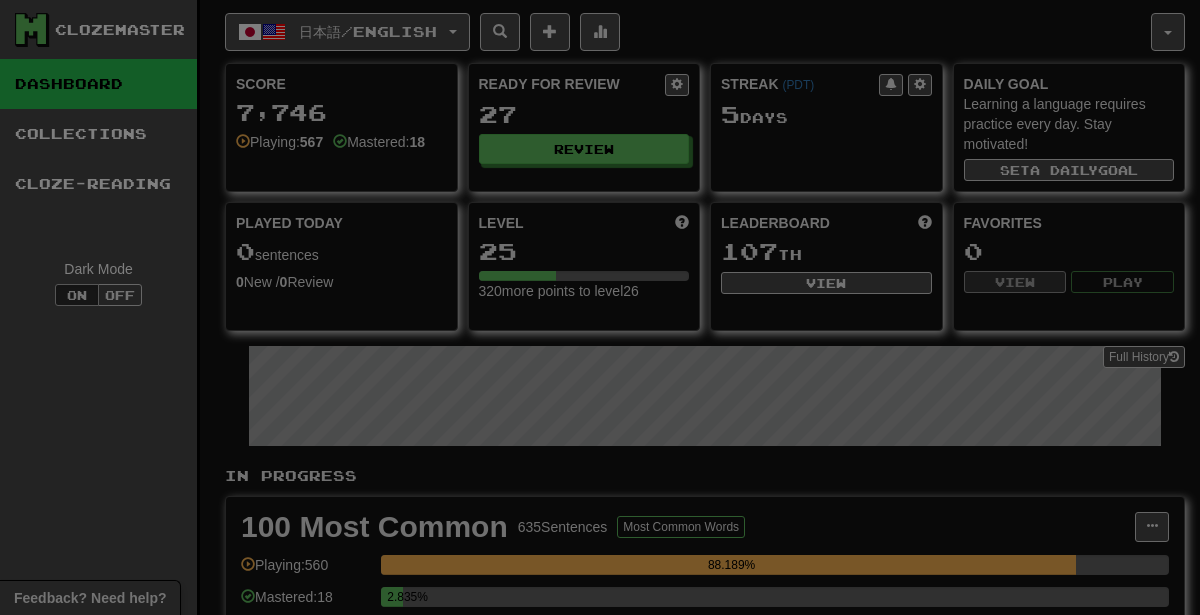 select on "********" 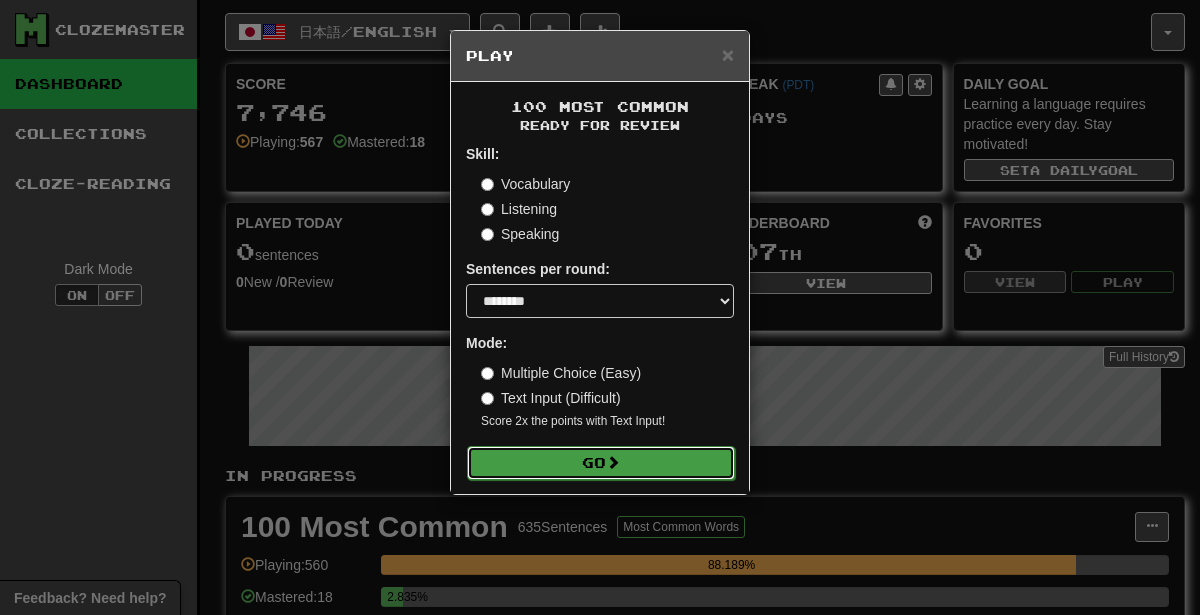 click on "Go" at bounding box center (601, 463) 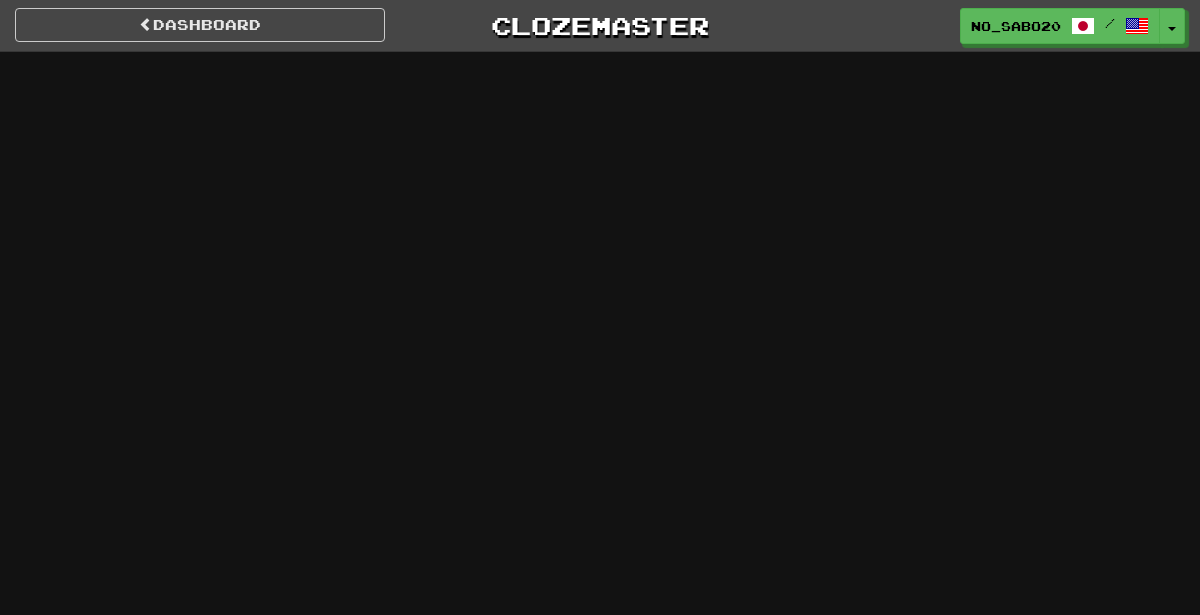 scroll, scrollTop: 0, scrollLeft: 0, axis: both 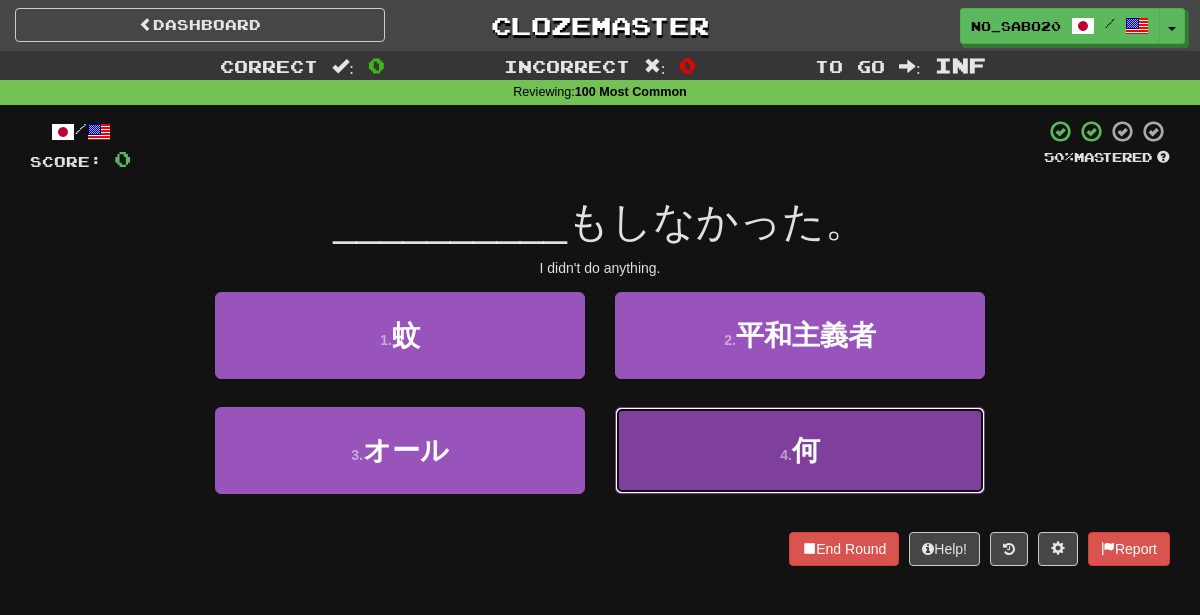 click on "4 .  何" at bounding box center (800, 450) 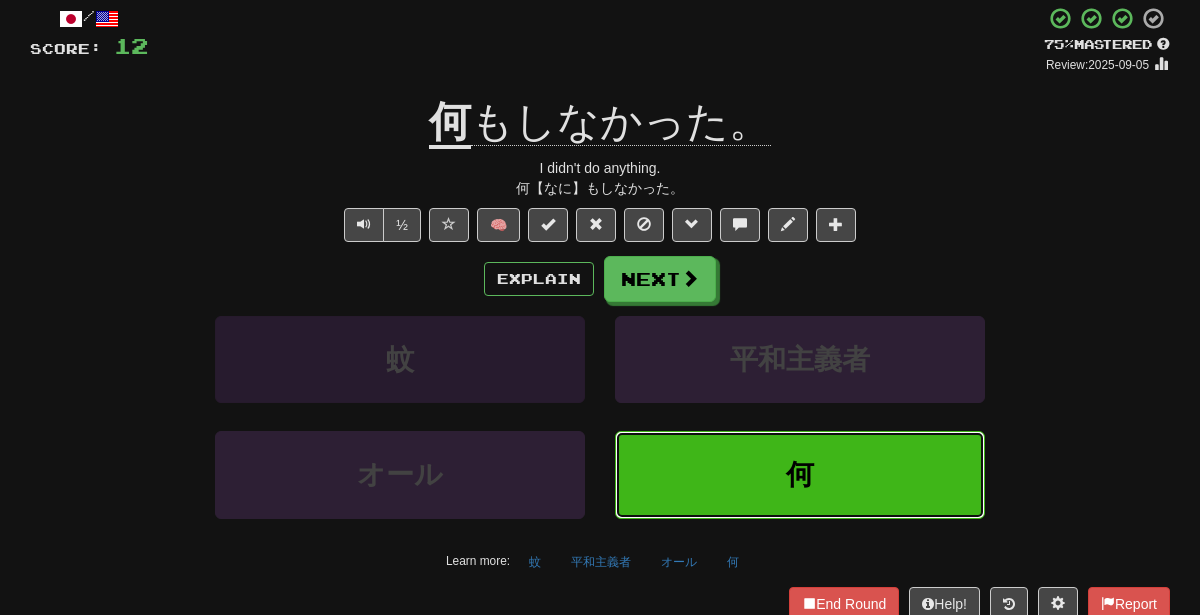 scroll, scrollTop: 144, scrollLeft: 0, axis: vertical 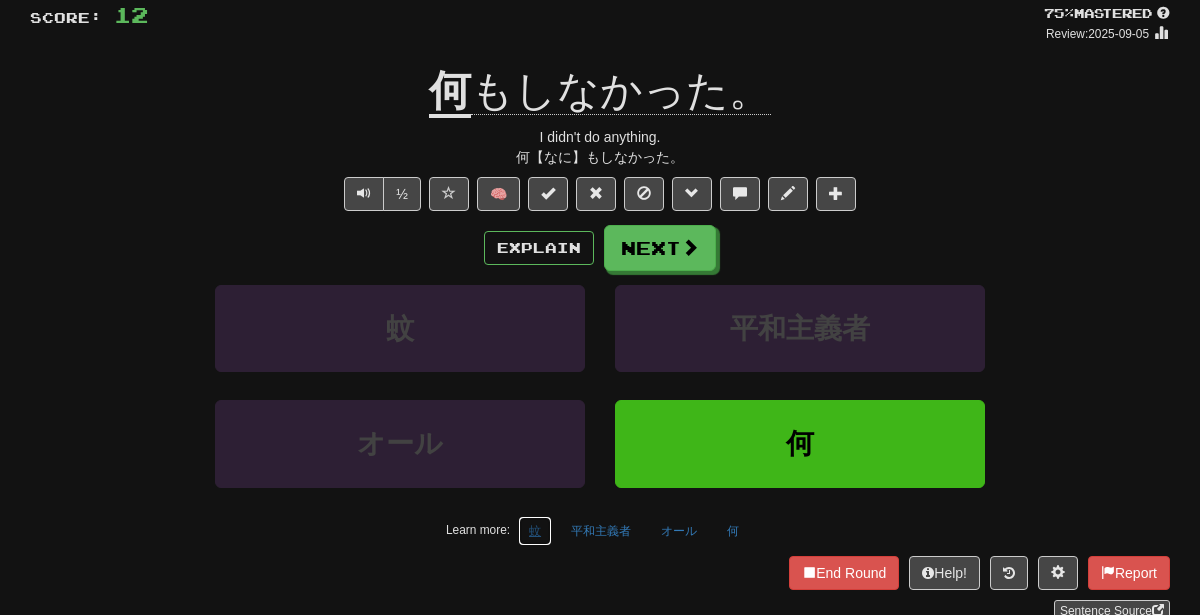 click on "蚊" at bounding box center [535, 531] 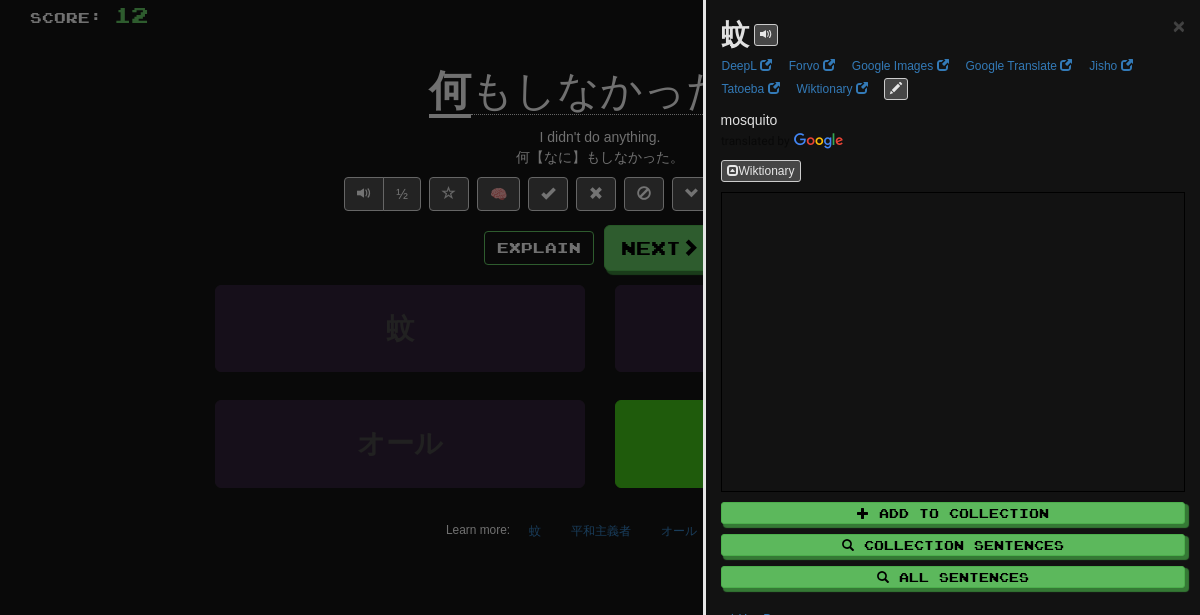 click at bounding box center (600, 307) 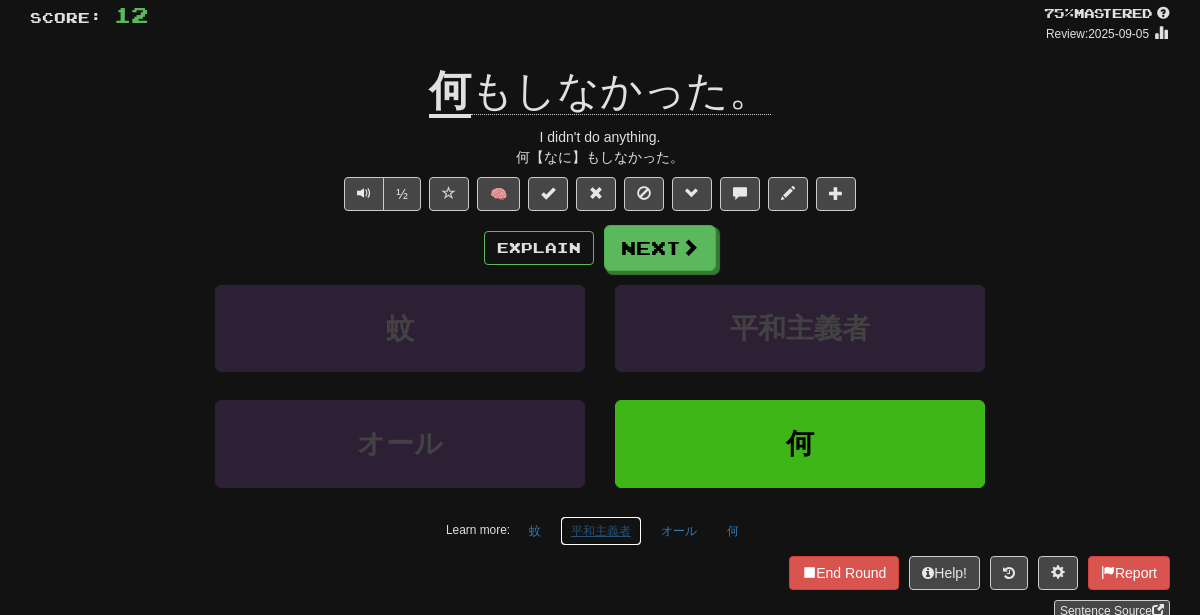 click on "平和主義者" at bounding box center (601, 531) 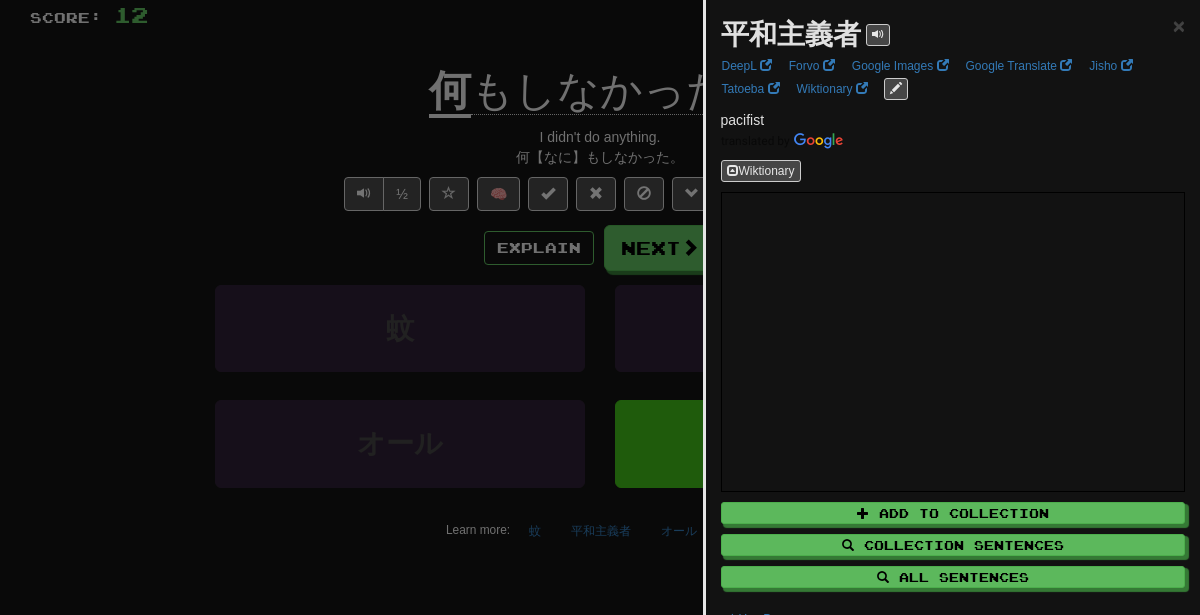 click at bounding box center (600, 307) 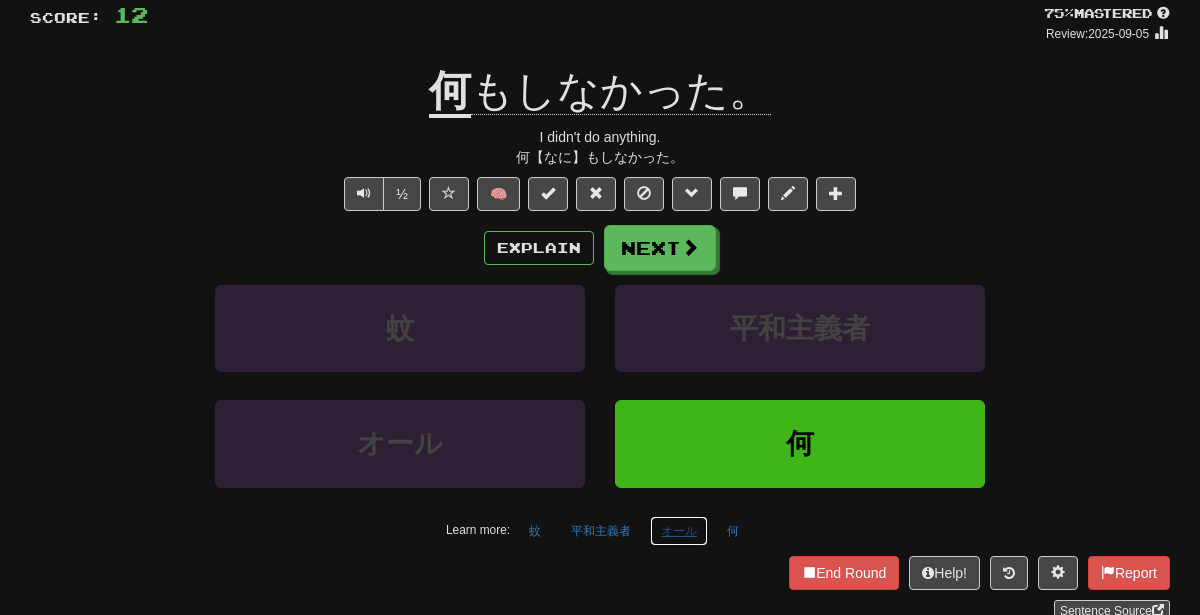 click on "オール" at bounding box center [679, 531] 